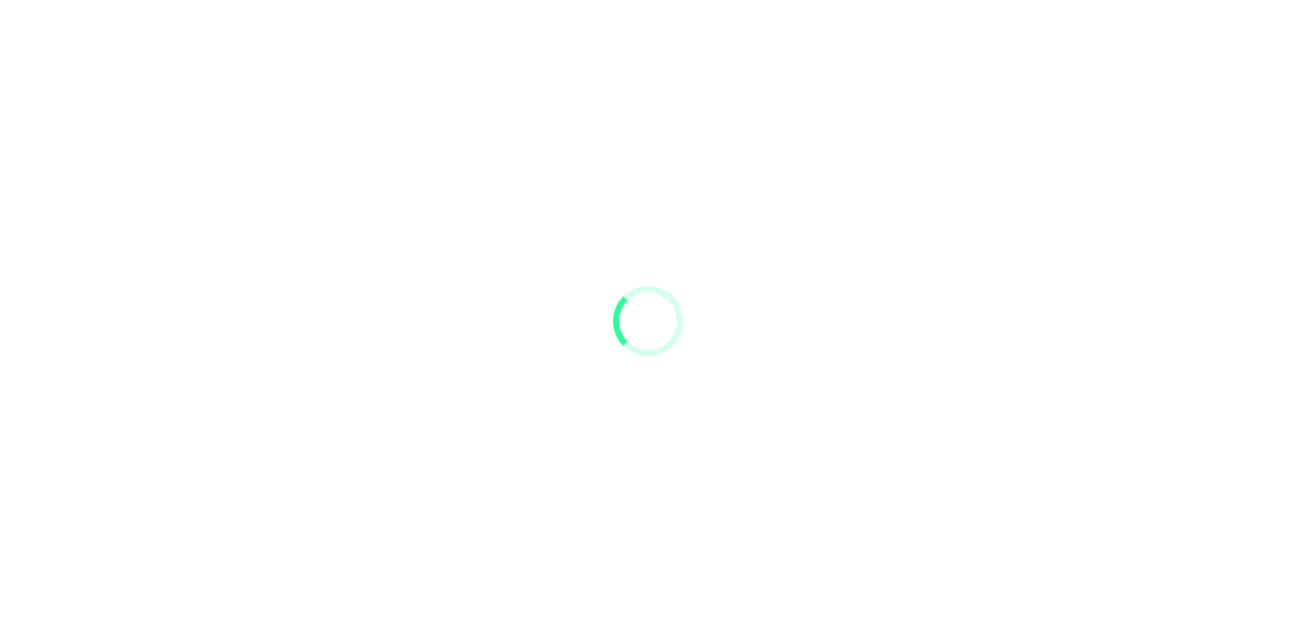 scroll, scrollTop: 0, scrollLeft: 0, axis: both 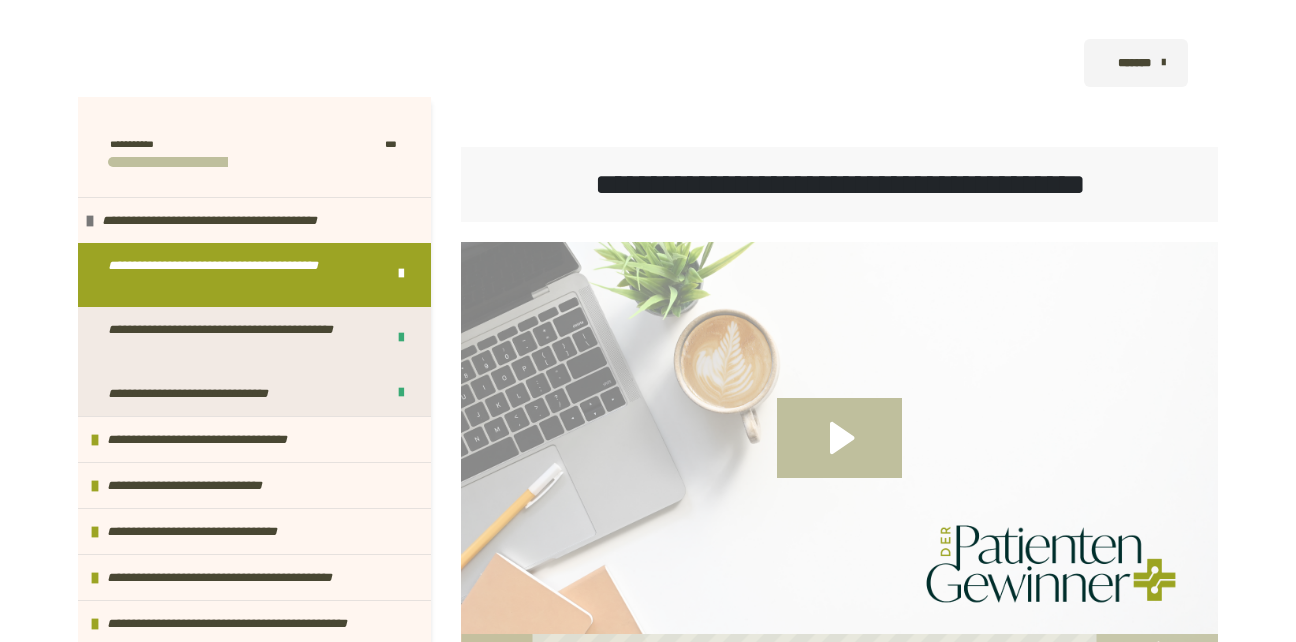 click 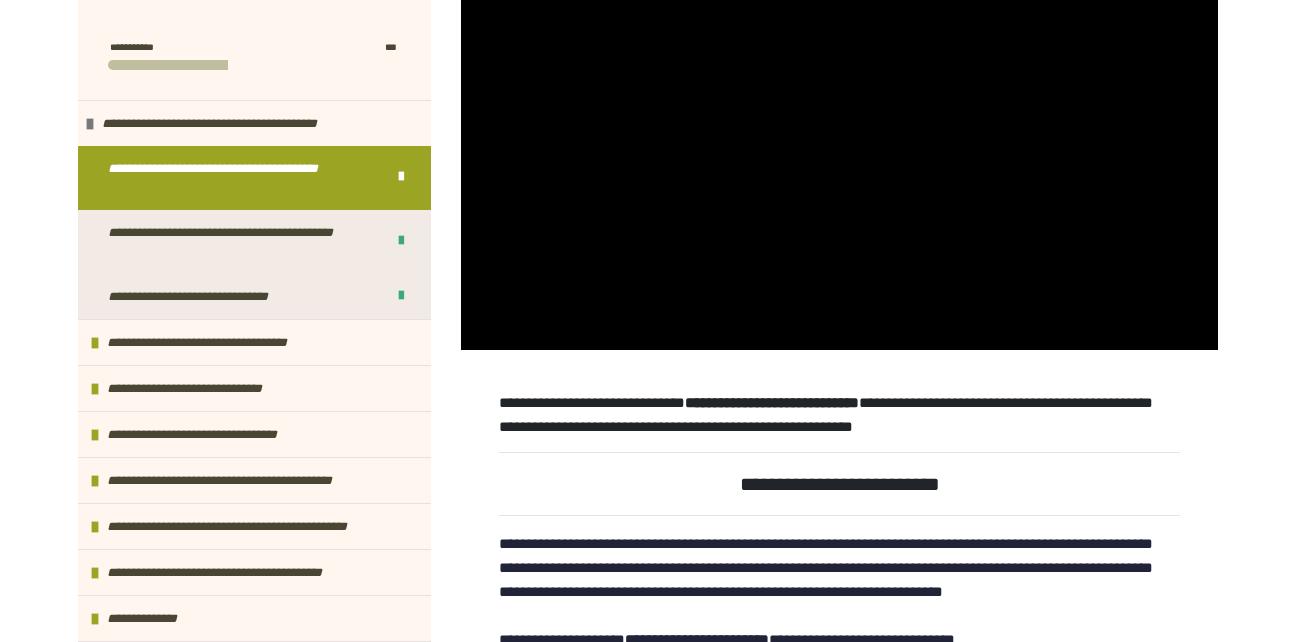 scroll, scrollTop: 528, scrollLeft: 0, axis: vertical 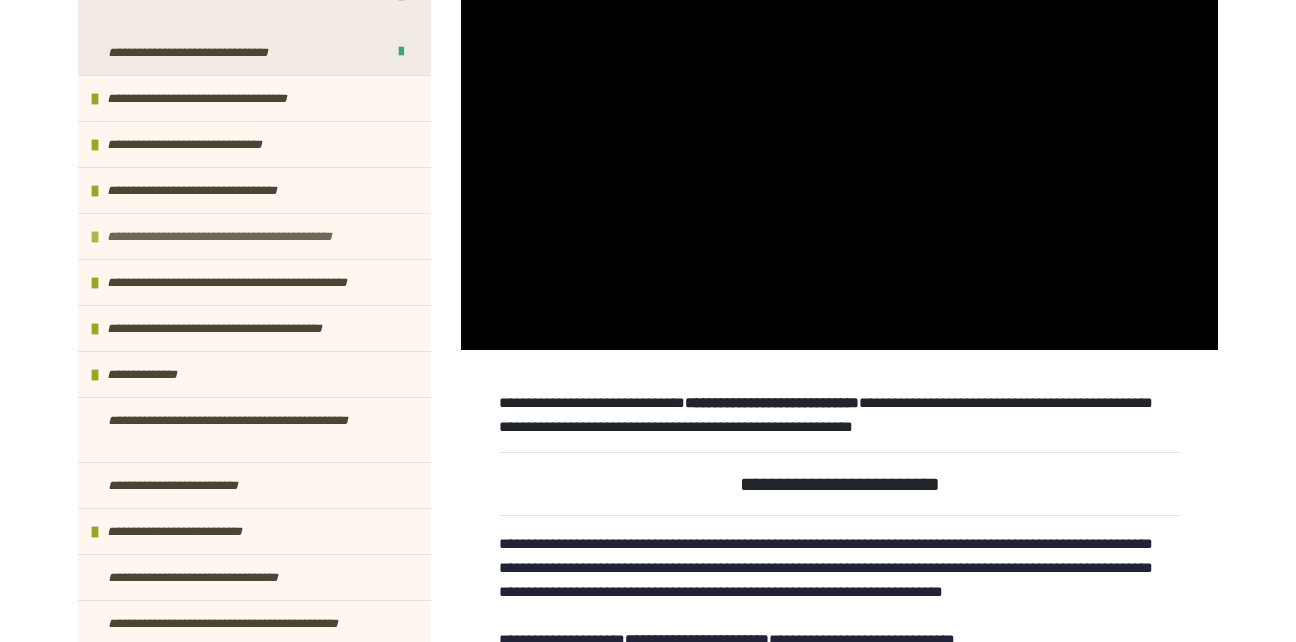 click on "**********" at bounding box center [247, 236] 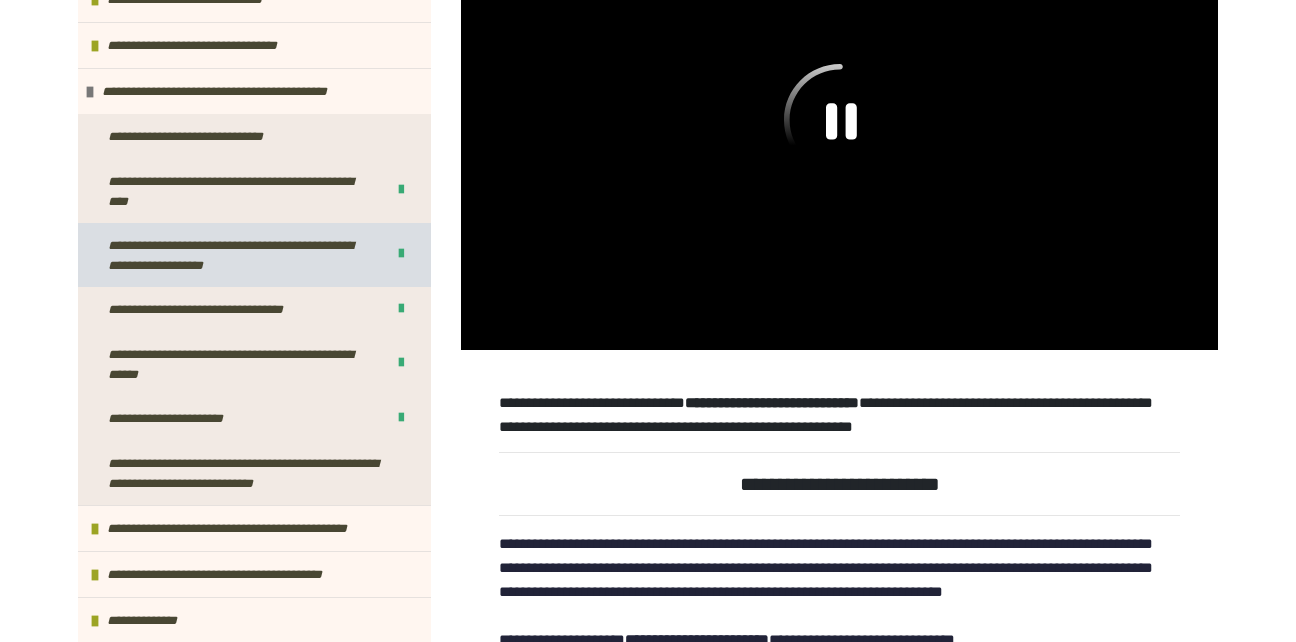 scroll, scrollTop: 498, scrollLeft: 0, axis: vertical 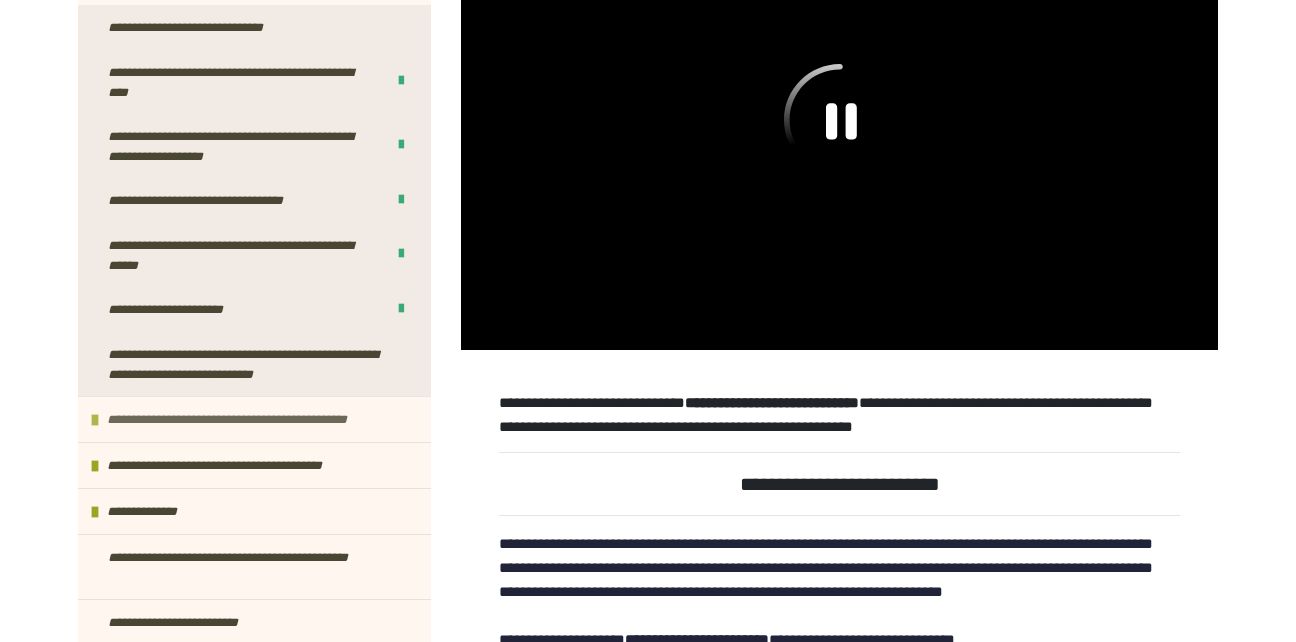 click on "**********" at bounding box center [253, 419] 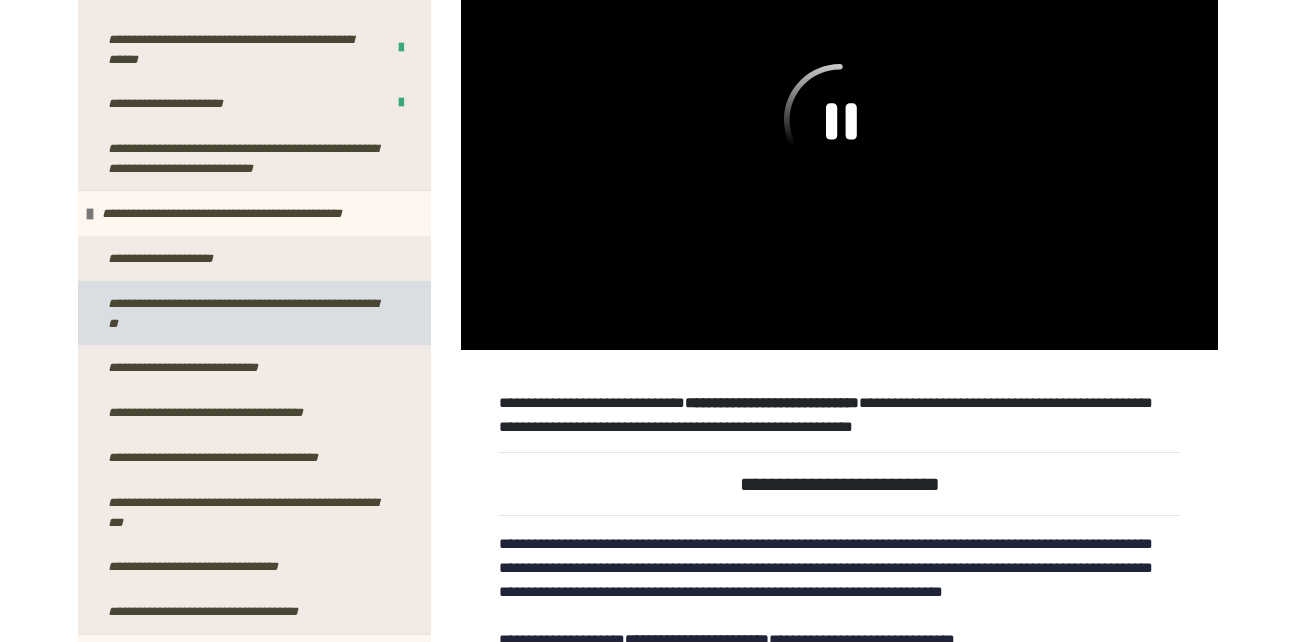 scroll, scrollTop: 714, scrollLeft: 0, axis: vertical 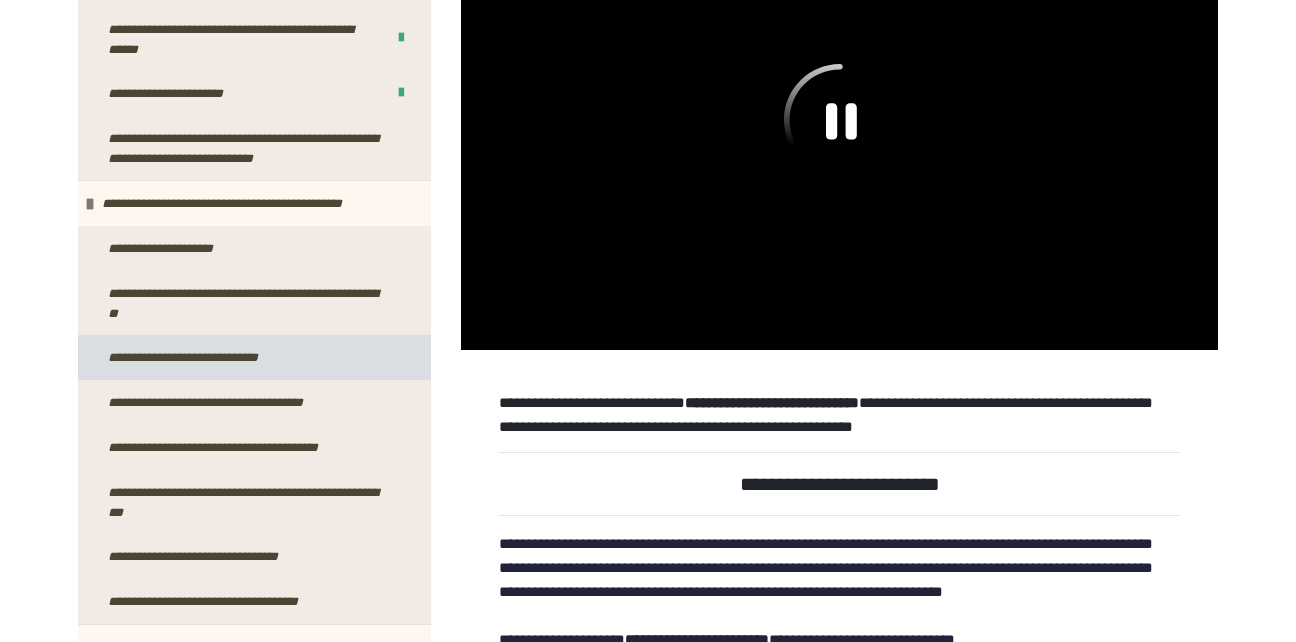 click on "**********" at bounding box center (208, 357) 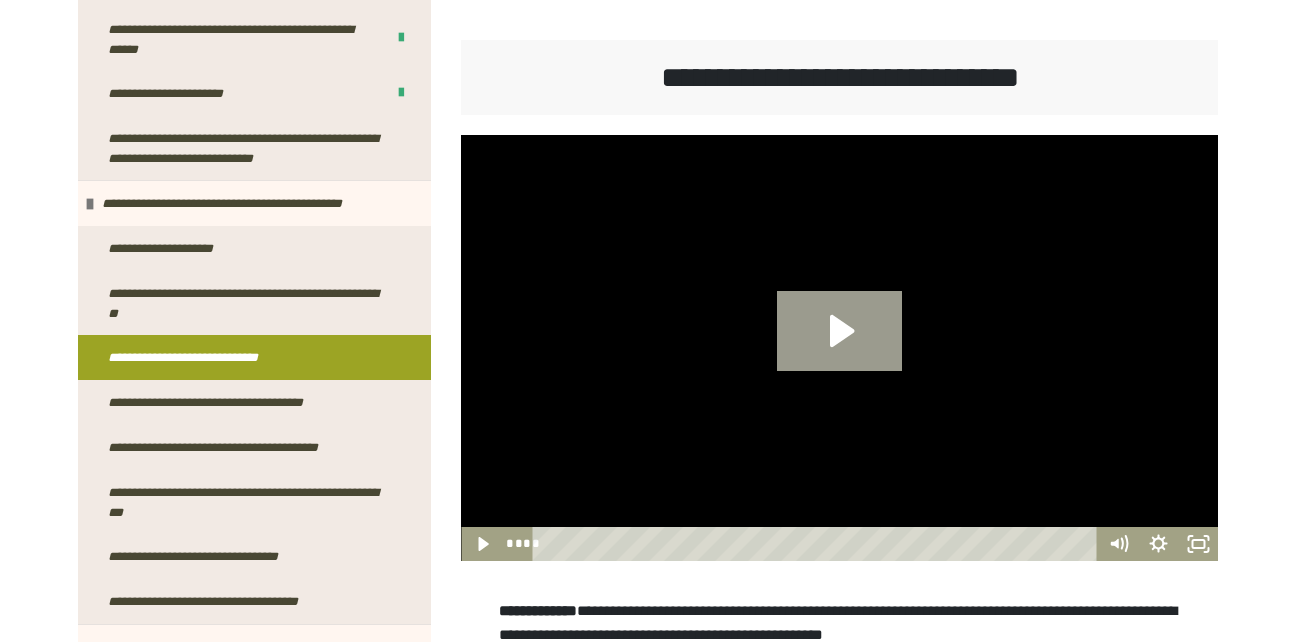 click 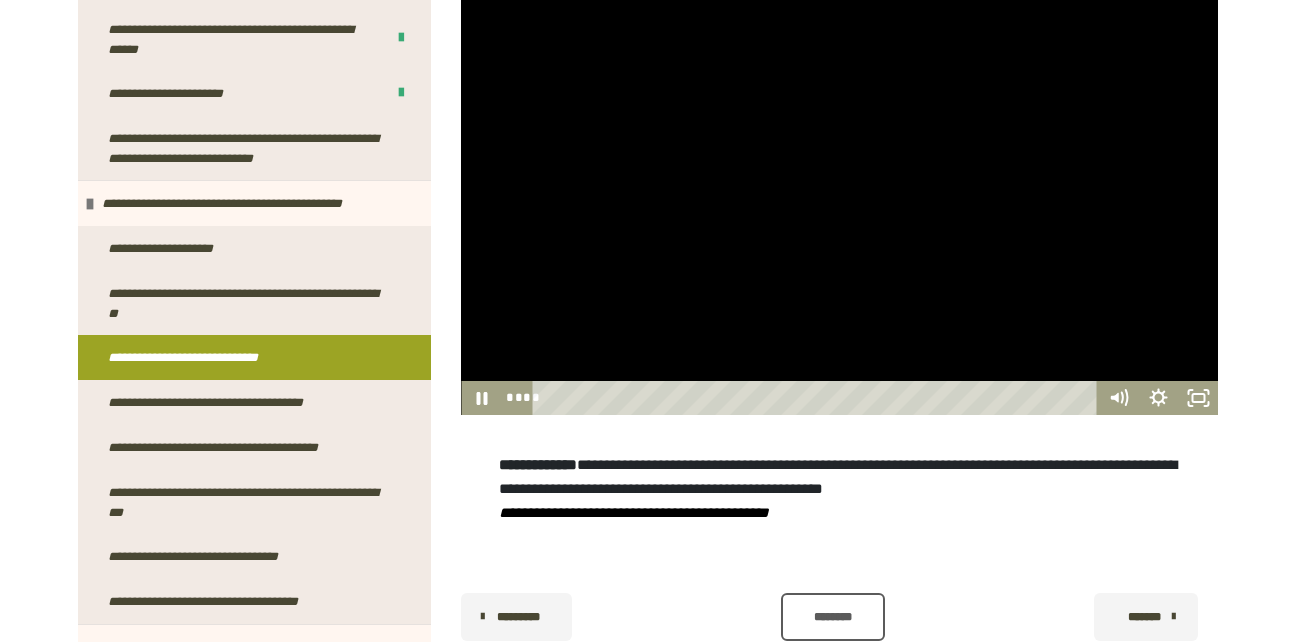 scroll, scrollTop: 450, scrollLeft: 0, axis: vertical 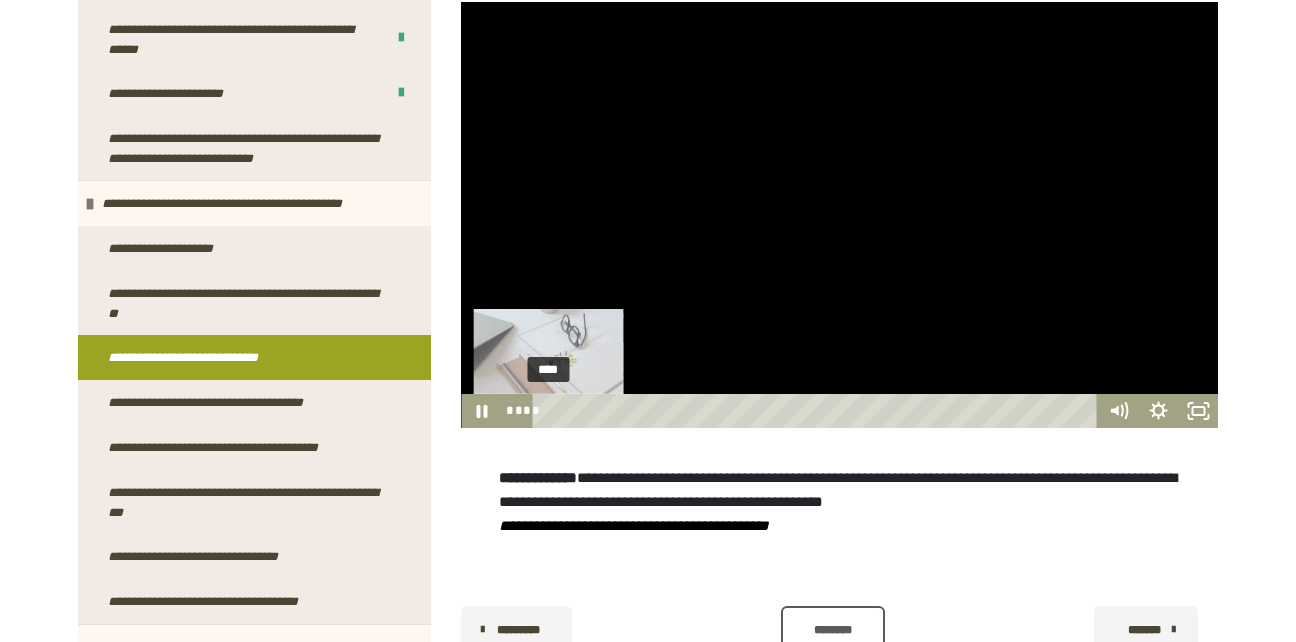 click on "****" at bounding box center (818, 411) 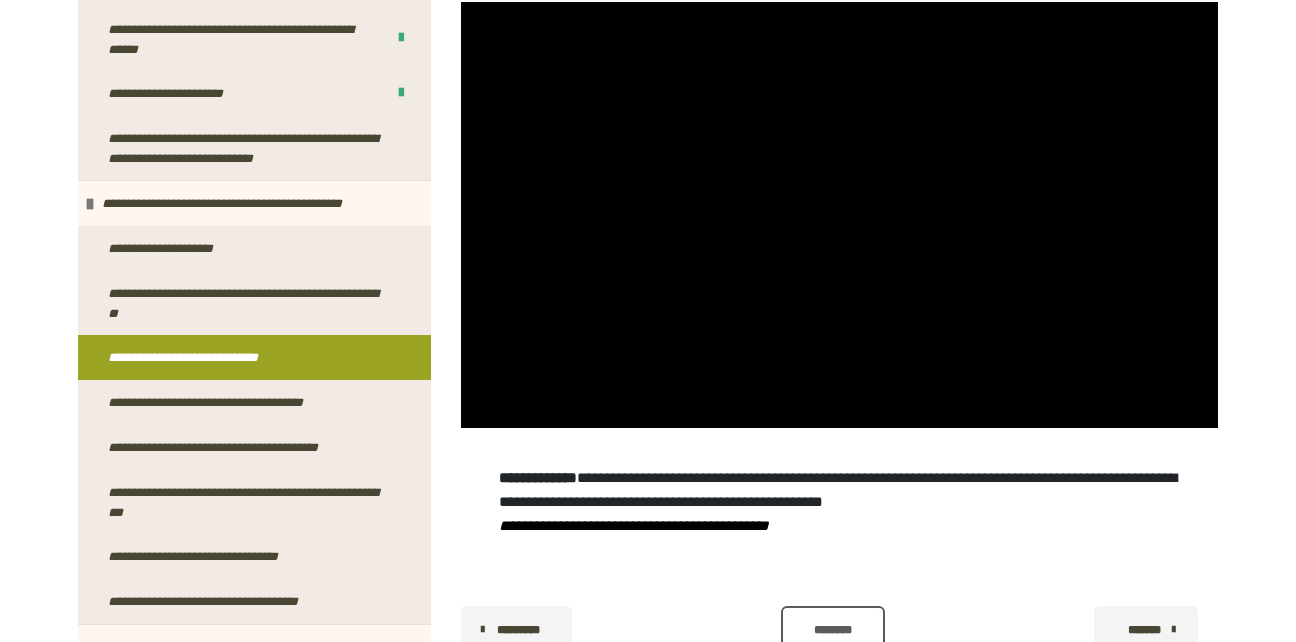click on "**********" at bounding box center [592, 525] 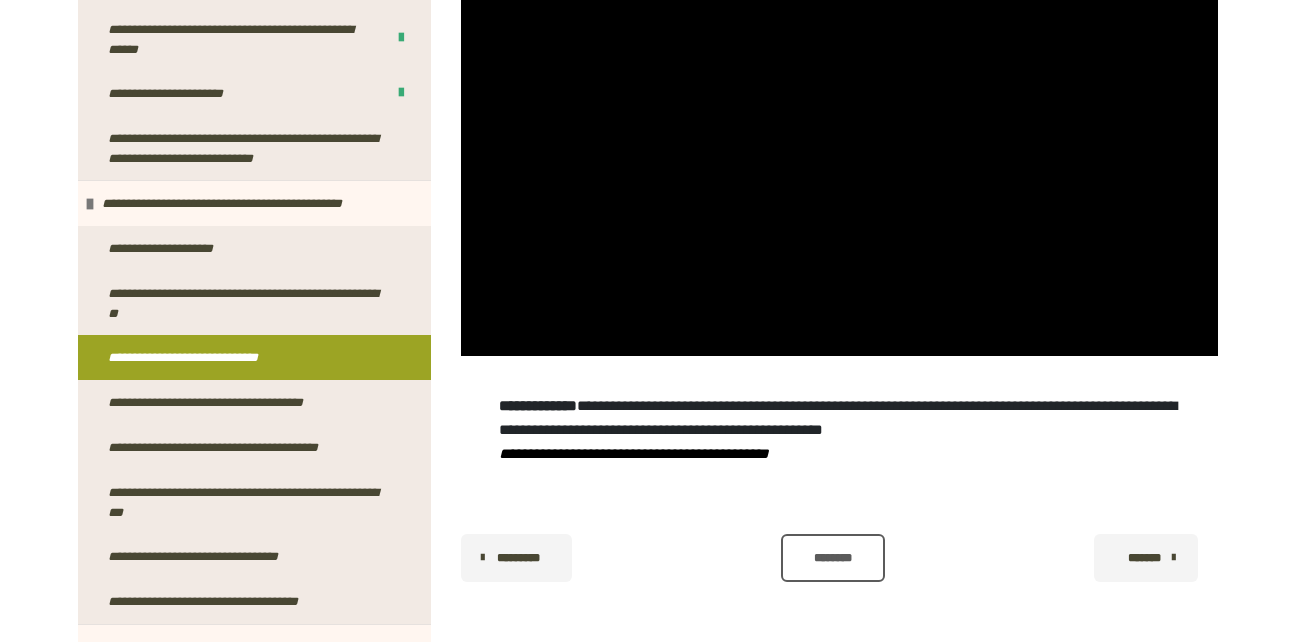 scroll, scrollTop: 522, scrollLeft: 0, axis: vertical 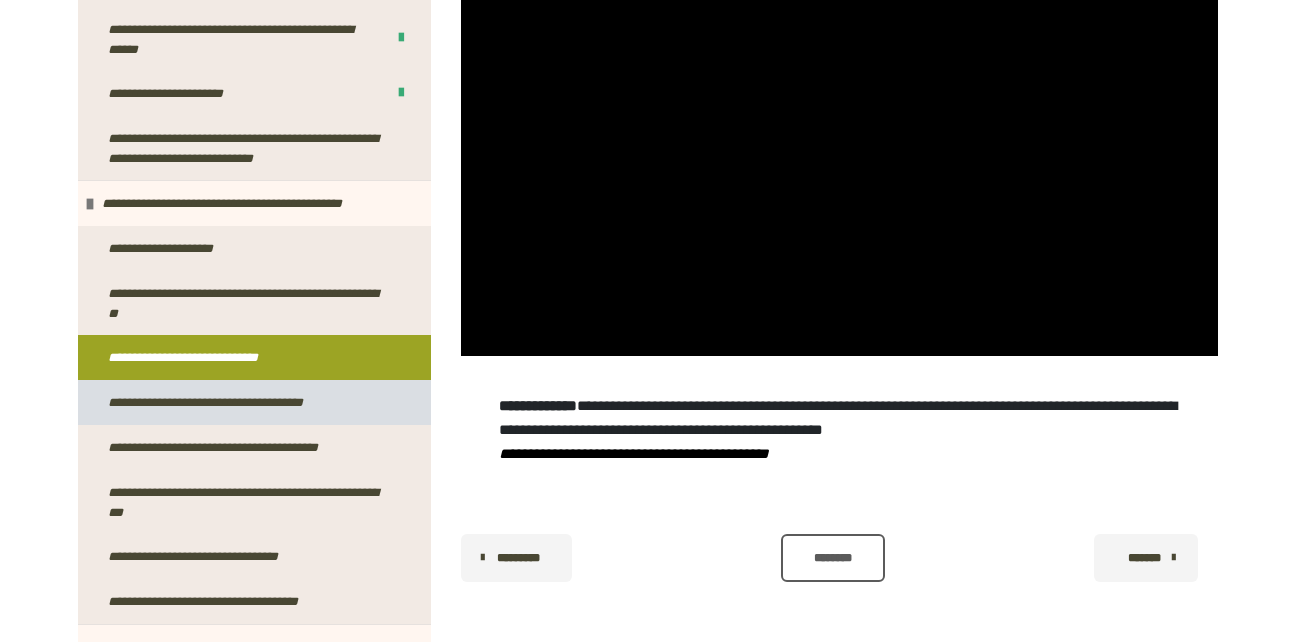 click on "**********" at bounding box center [227, 402] 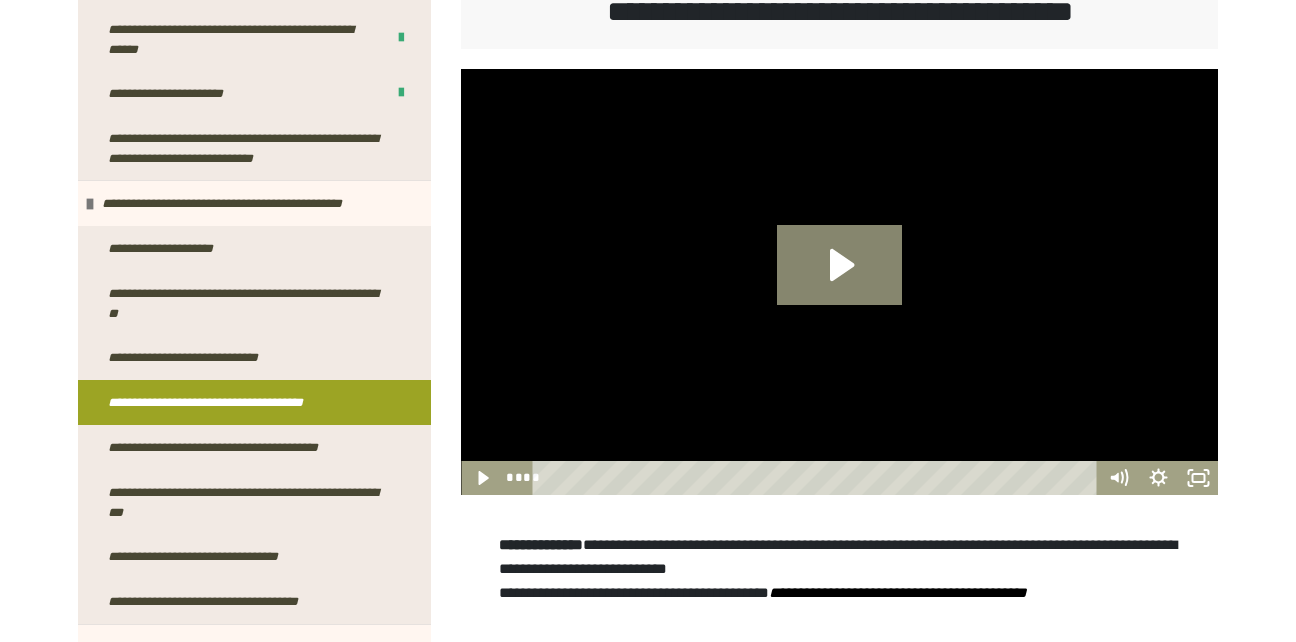 scroll, scrollTop: 388, scrollLeft: 0, axis: vertical 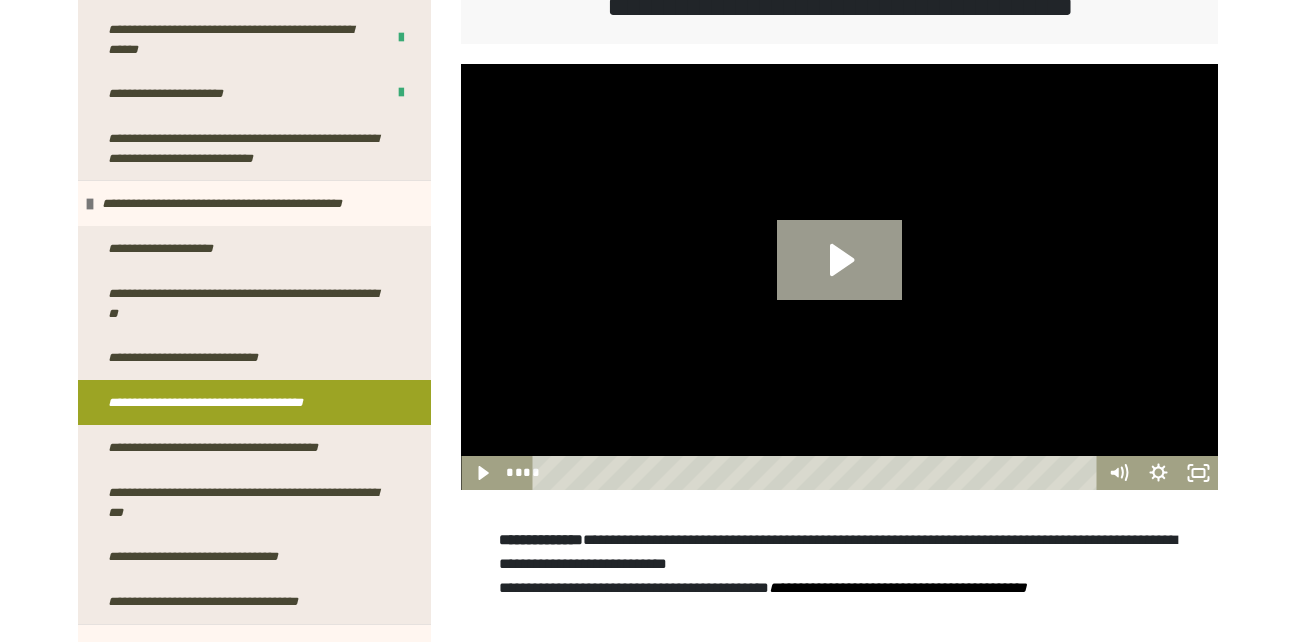 click 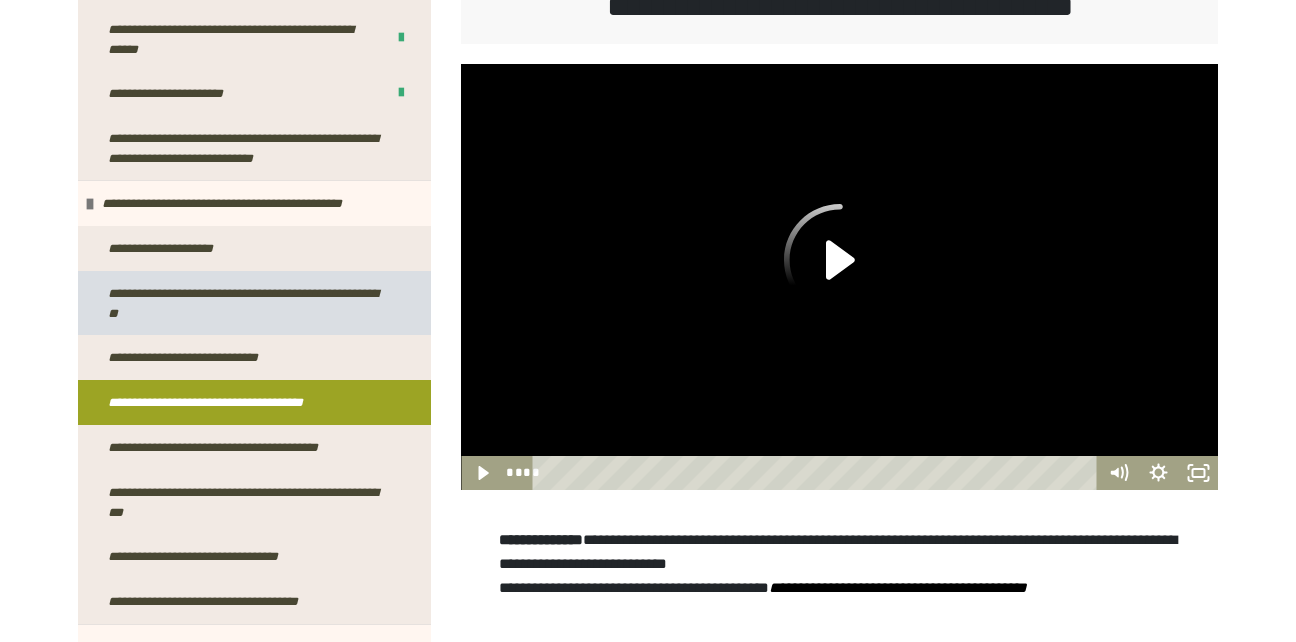 click on "**********" at bounding box center [246, 303] 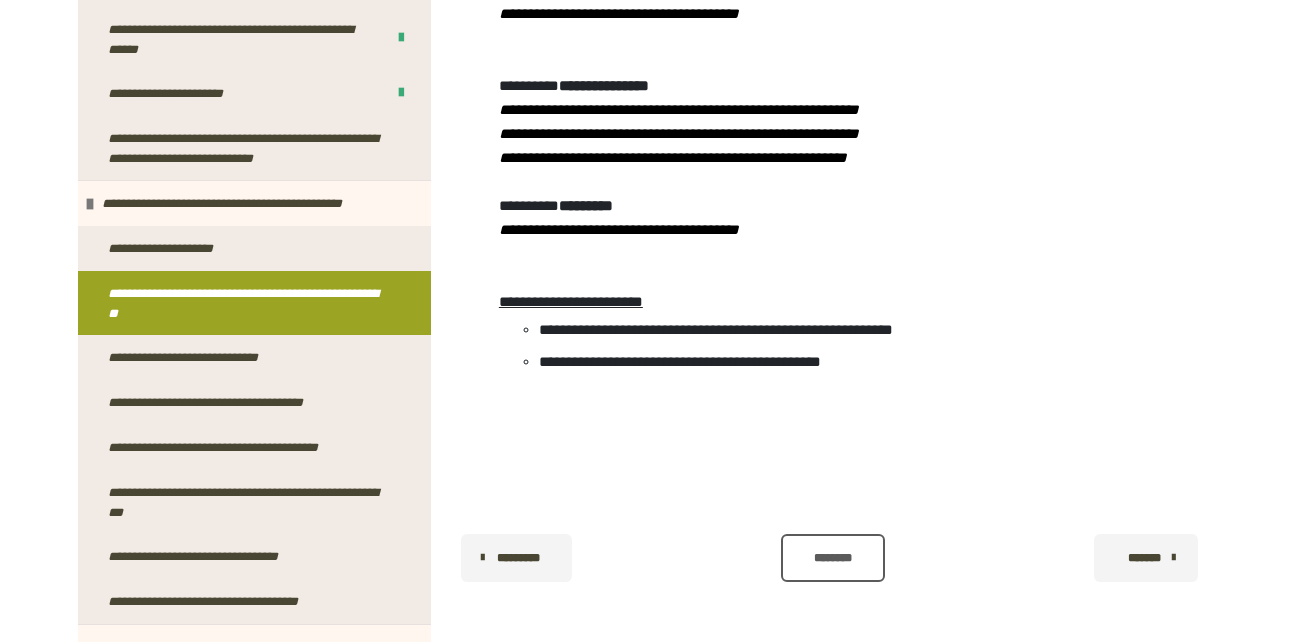 scroll, scrollTop: 1201, scrollLeft: 0, axis: vertical 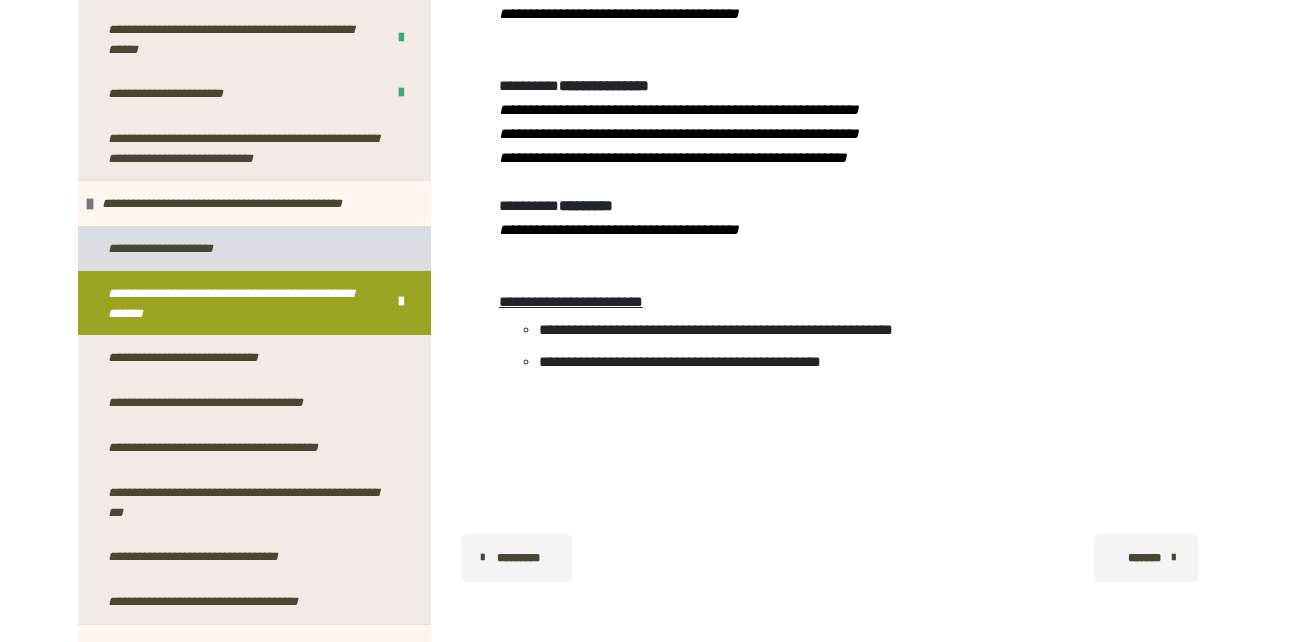 click on "**********" at bounding box center (254, 248) 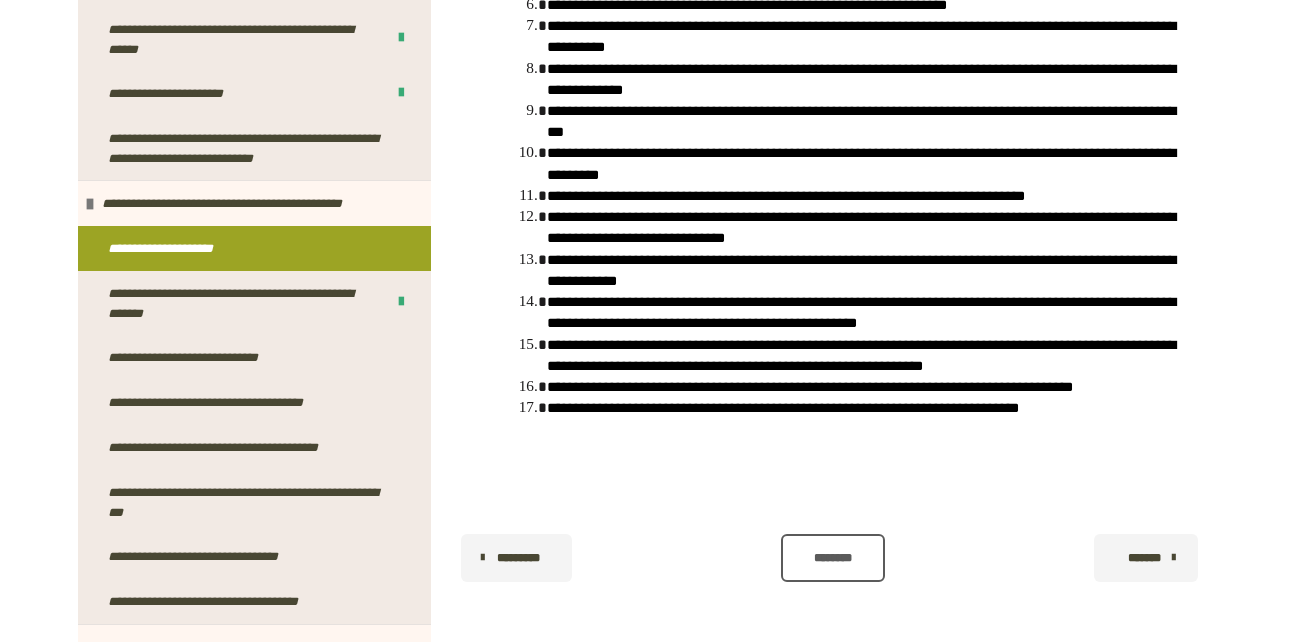 scroll, scrollTop: 1423, scrollLeft: 0, axis: vertical 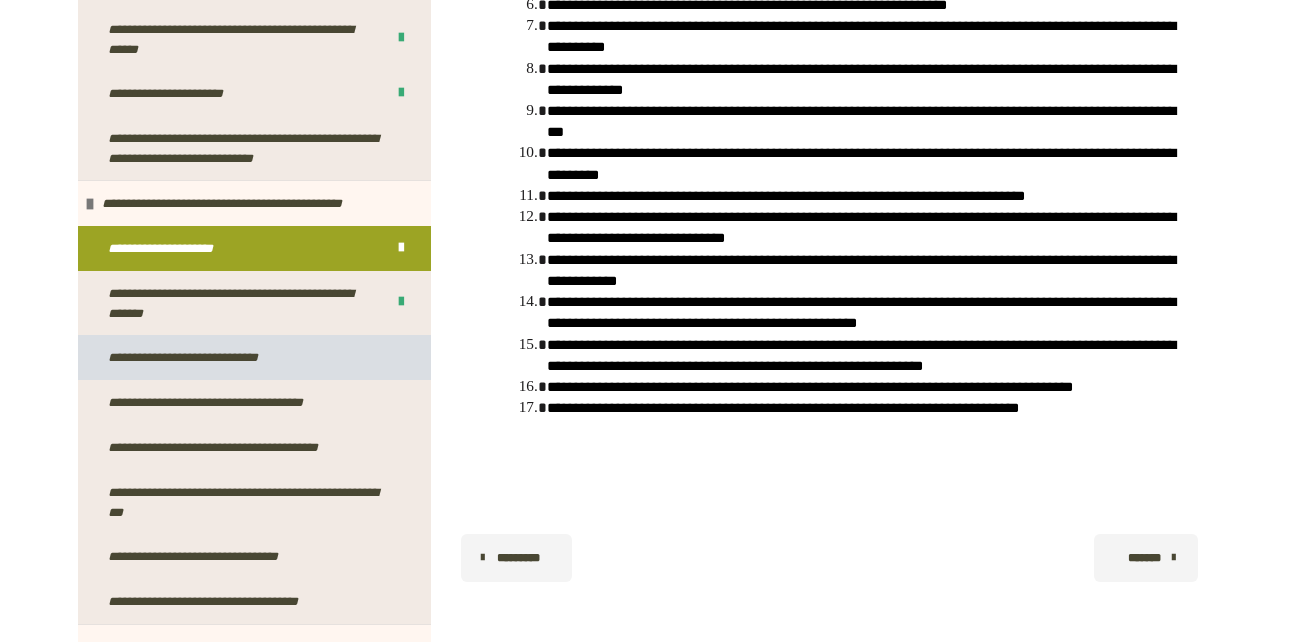 click on "**********" at bounding box center (208, 357) 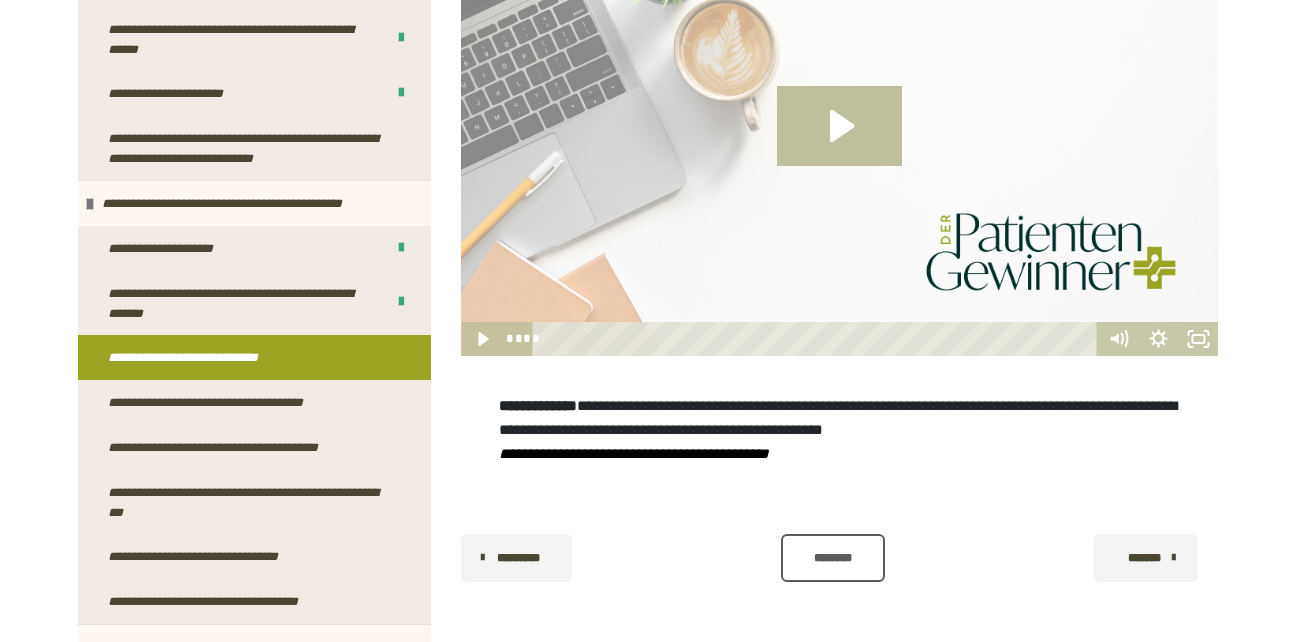 scroll, scrollTop: 522, scrollLeft: 0, axis: vertical 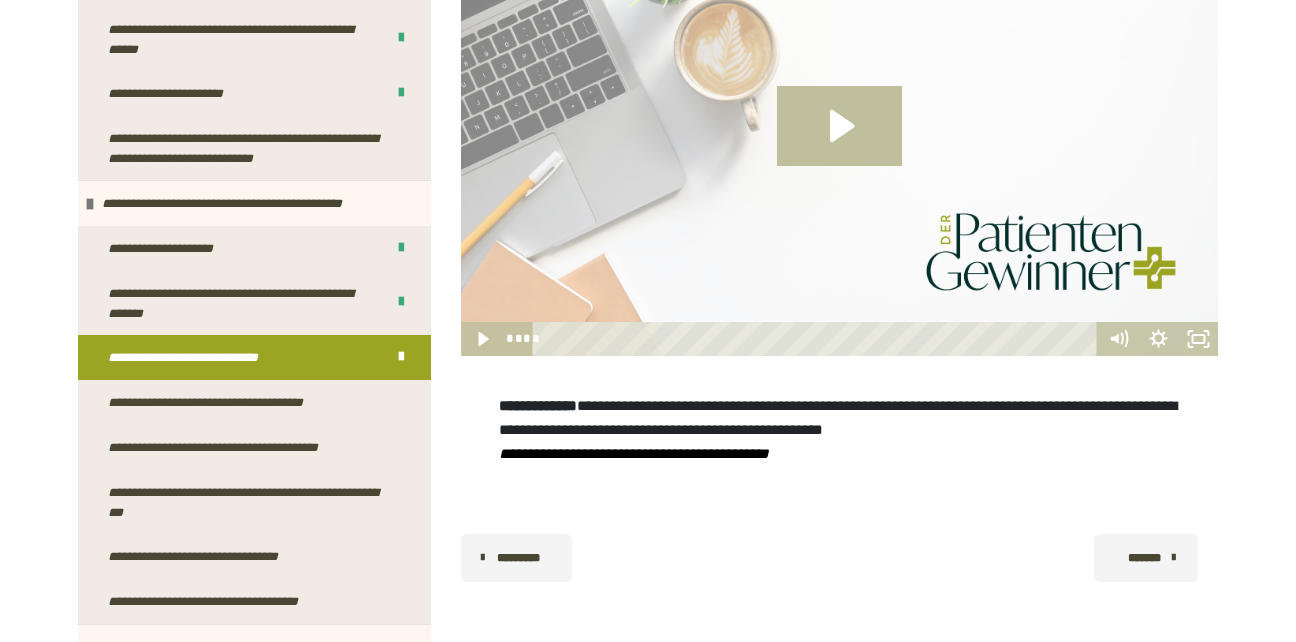 click on "********* ******** *******" at bounding box center (839, 558) 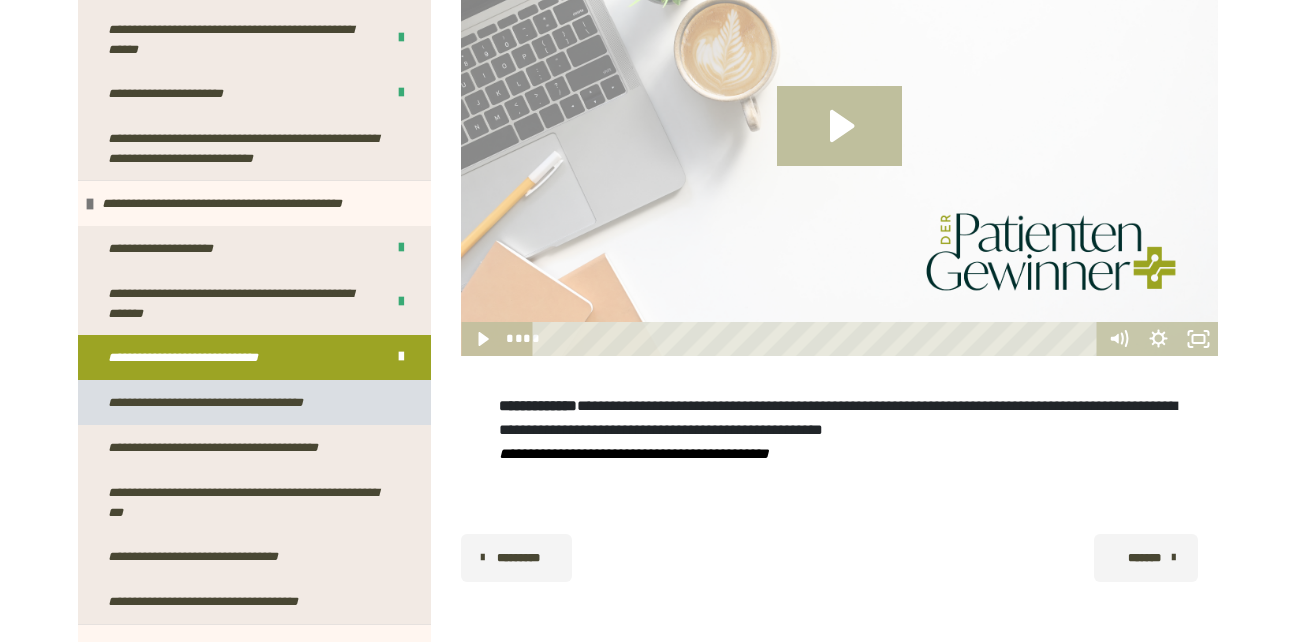 click on "**********" at bounding box center (227, 402) 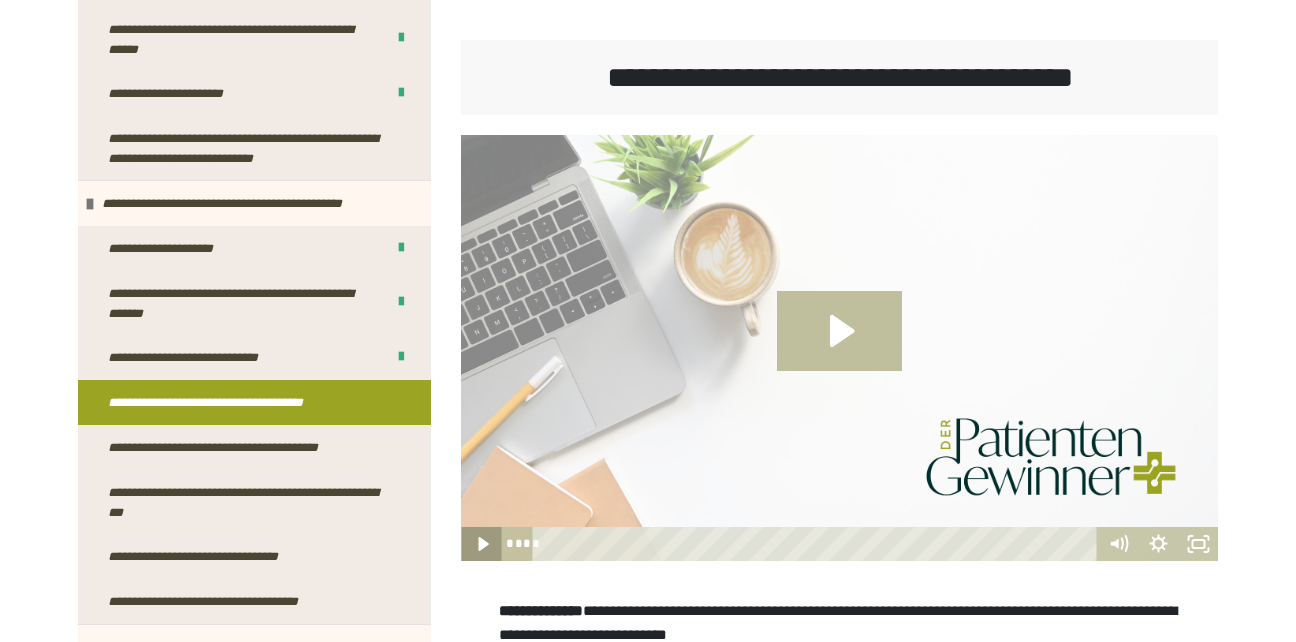 click 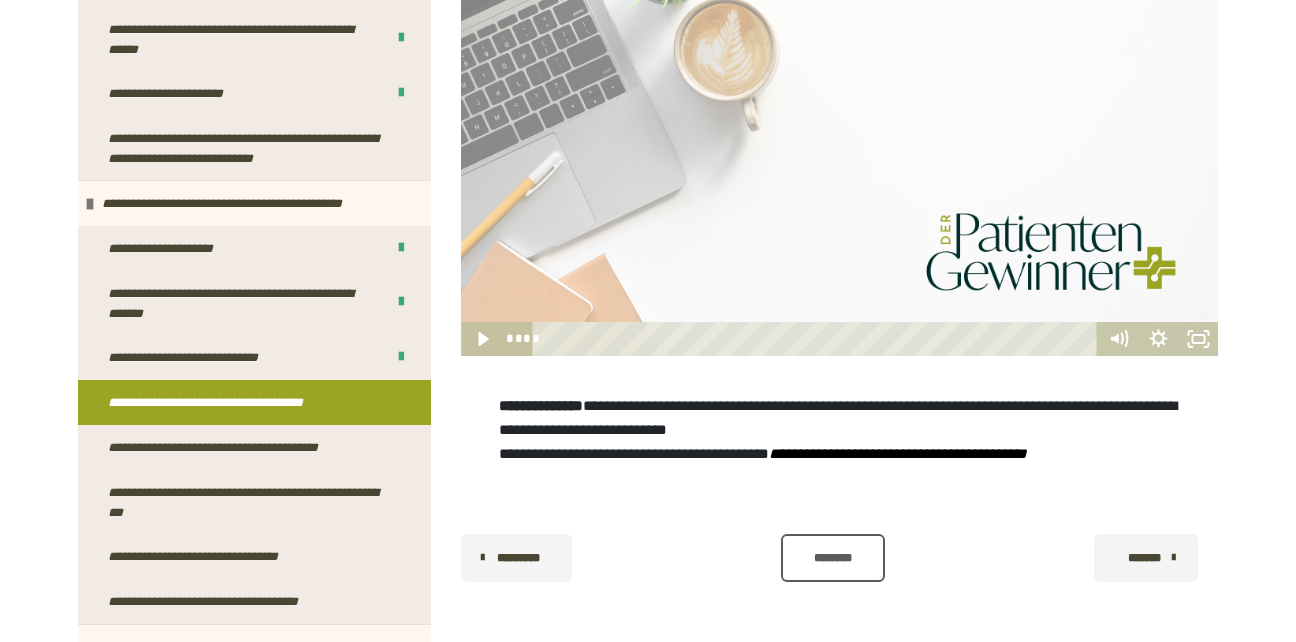 scroll, scrollTop: 522, scrollLeft: 0, axis: vertical 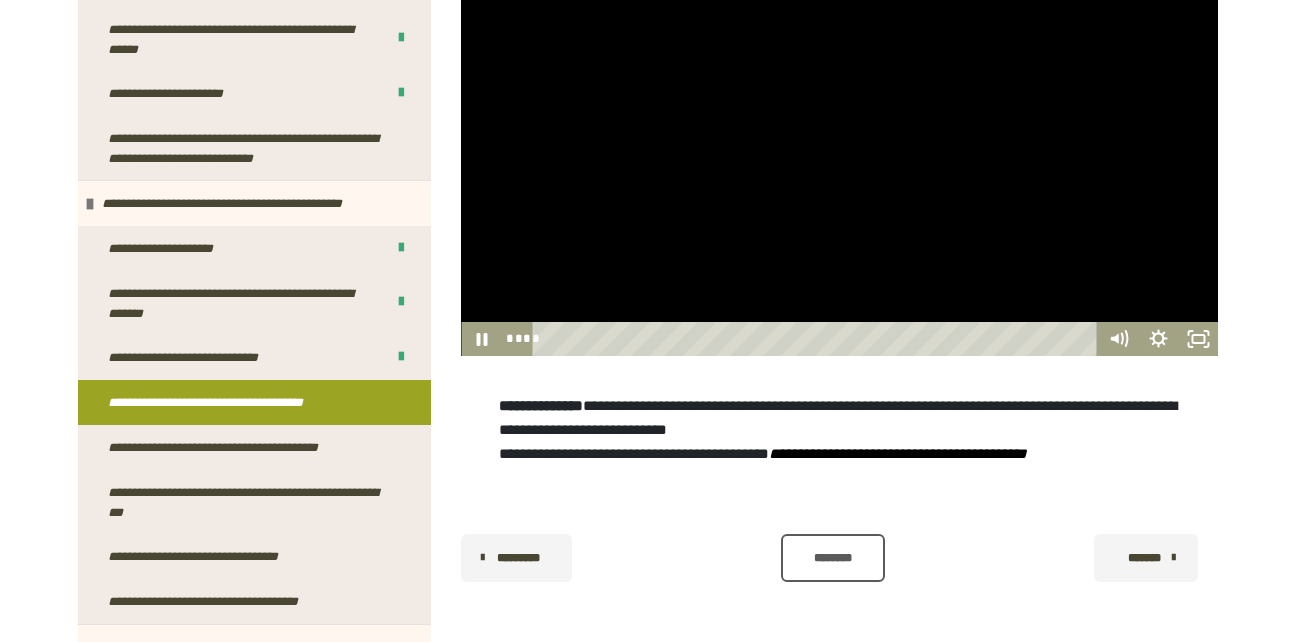 click on "**** ****" at bounding box center (799, 339) 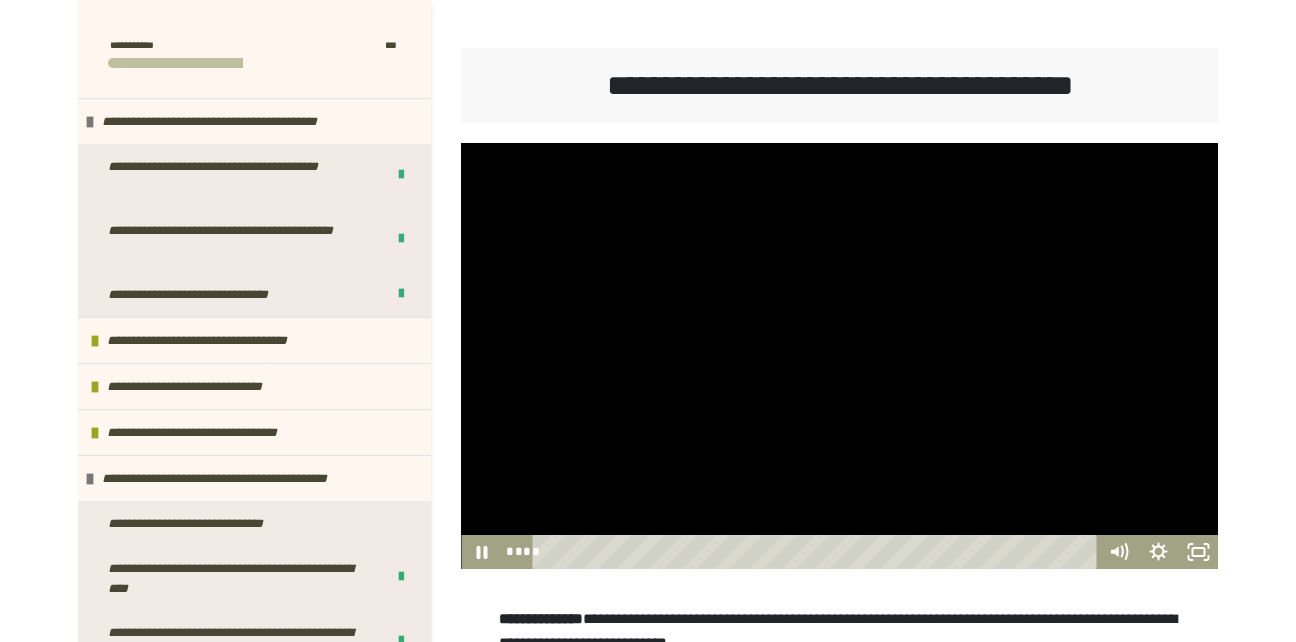 scroll, scrollTop: 288, scrollLeft: 0, axis: vertical 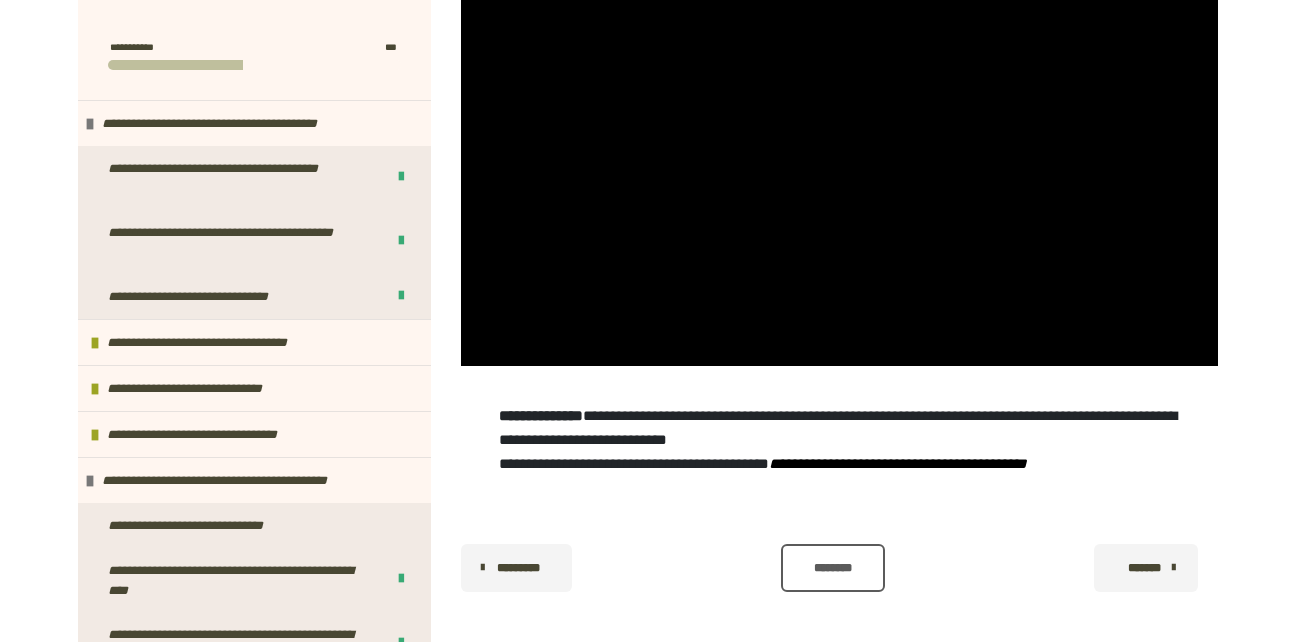 click on "********" at bounding box center (833, 568) 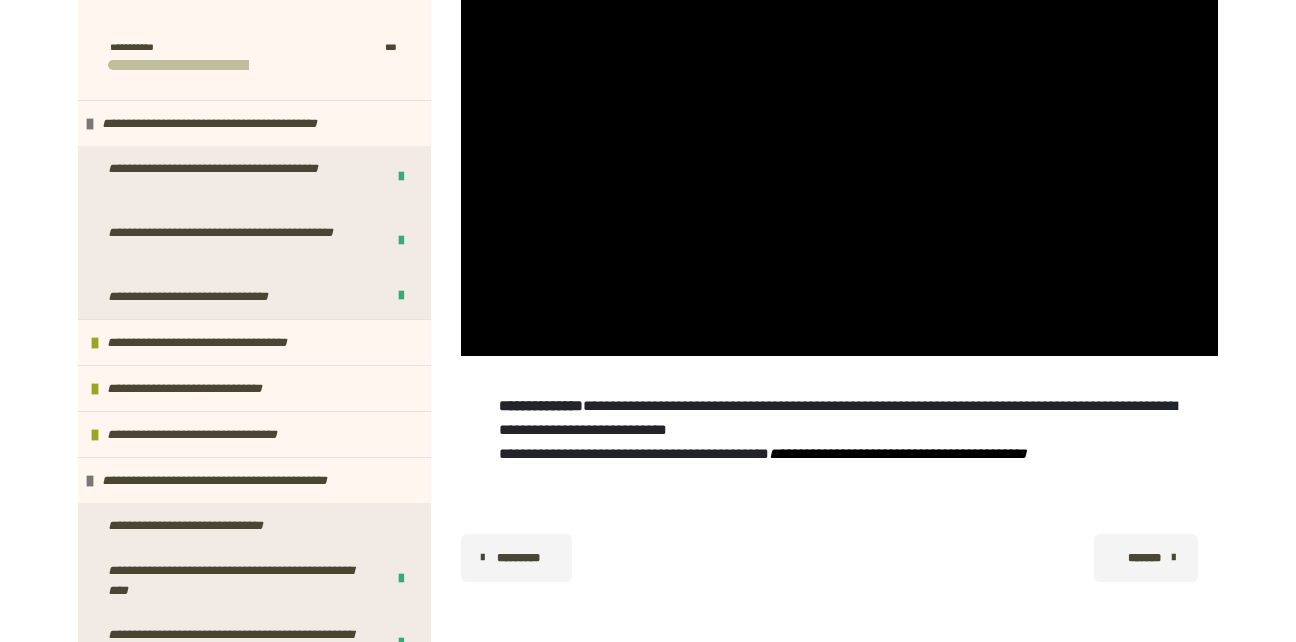 scroll, scrollTop: 522, scrollLeft: 0, axis: vertical 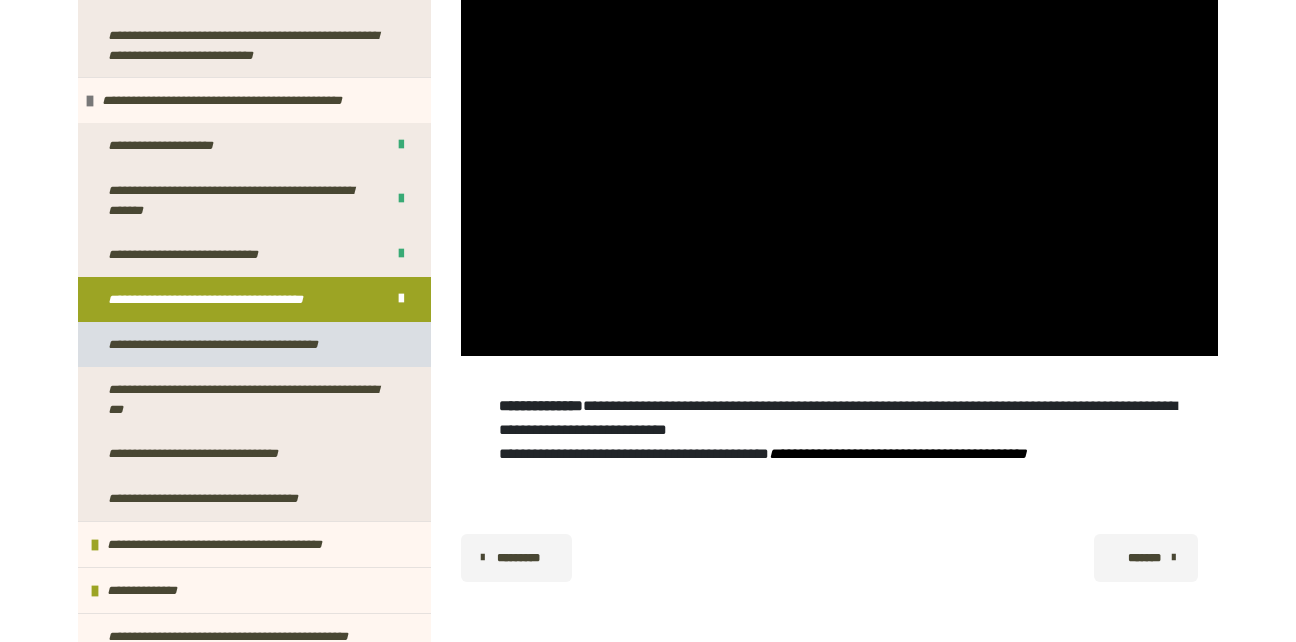 click on "**********" at bounding box center [238, 344] 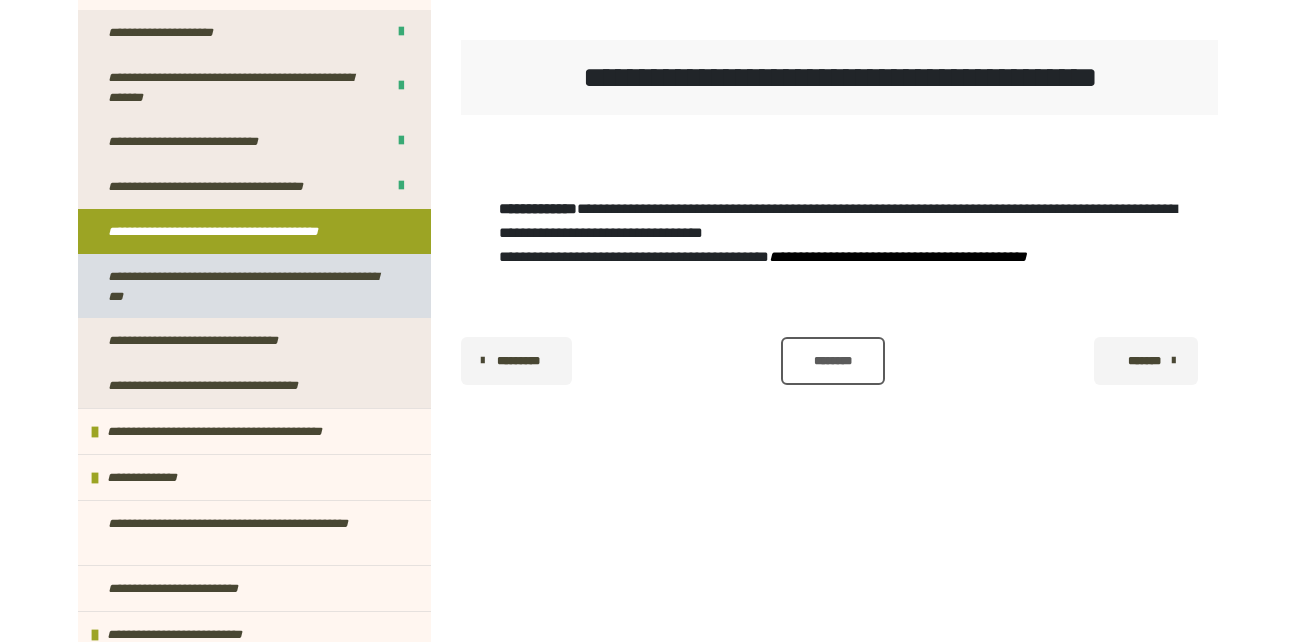 scroll, scrollTop: 942, scrollLeft: 0, axis: vertical 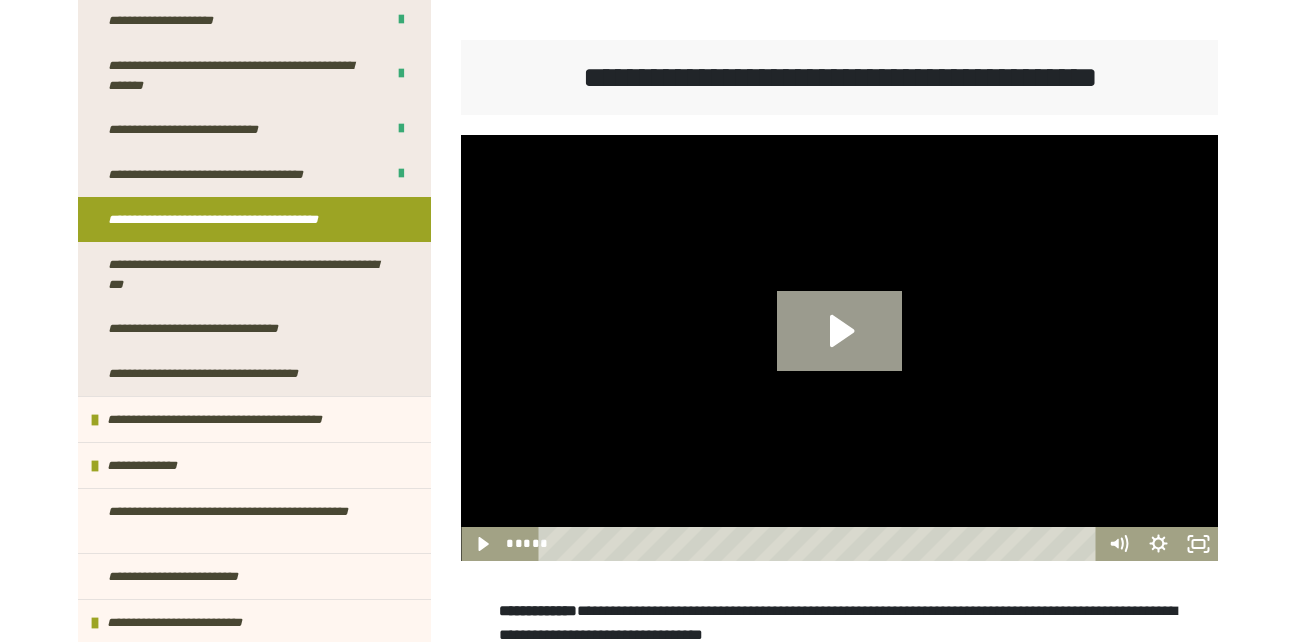 click 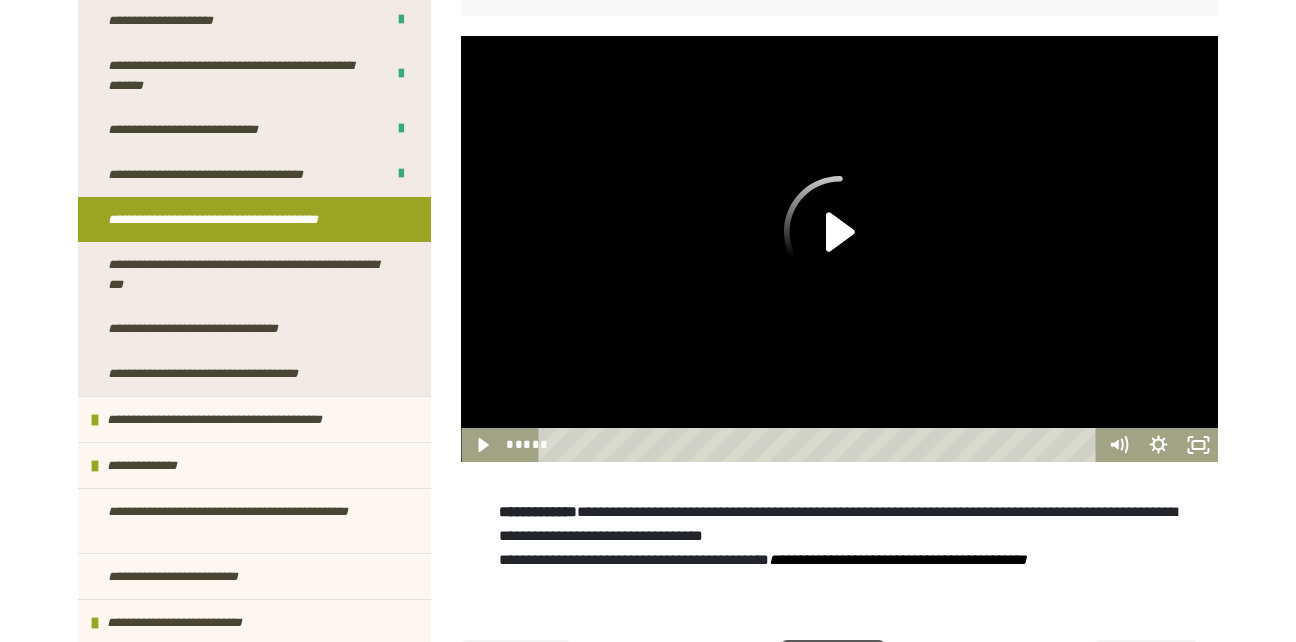 scroll, scrollTop: 427, scrollLeft: 0, axis: vertical 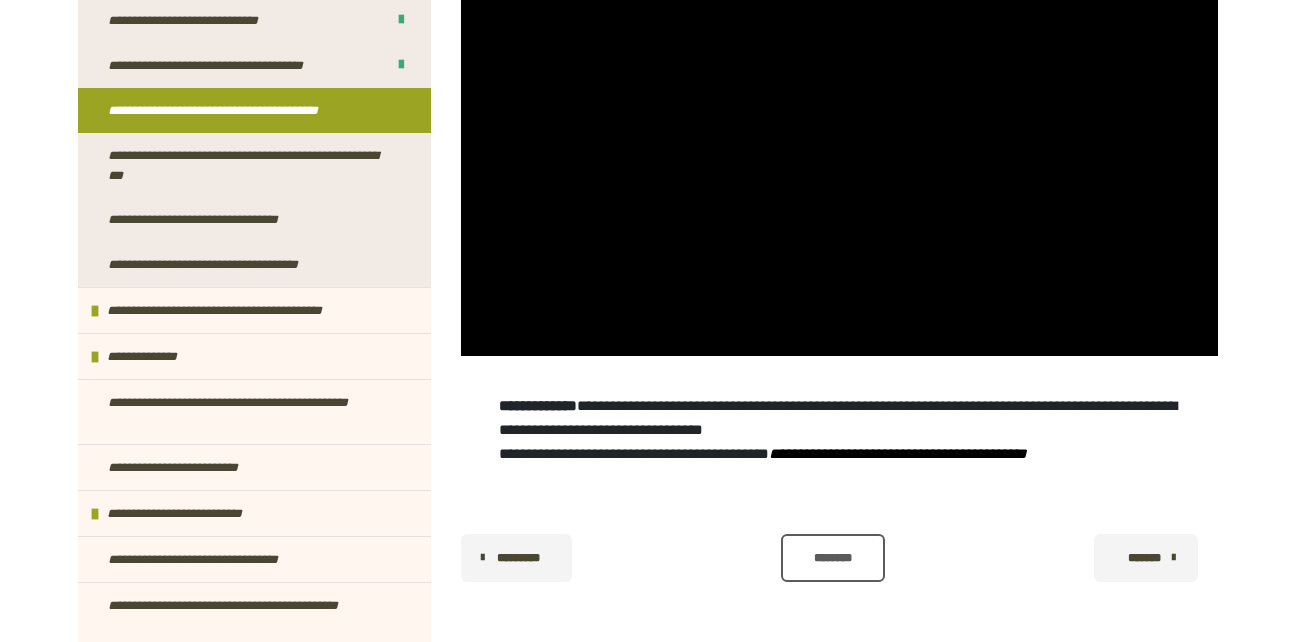 click on "********" at bounding box center [833, 558] 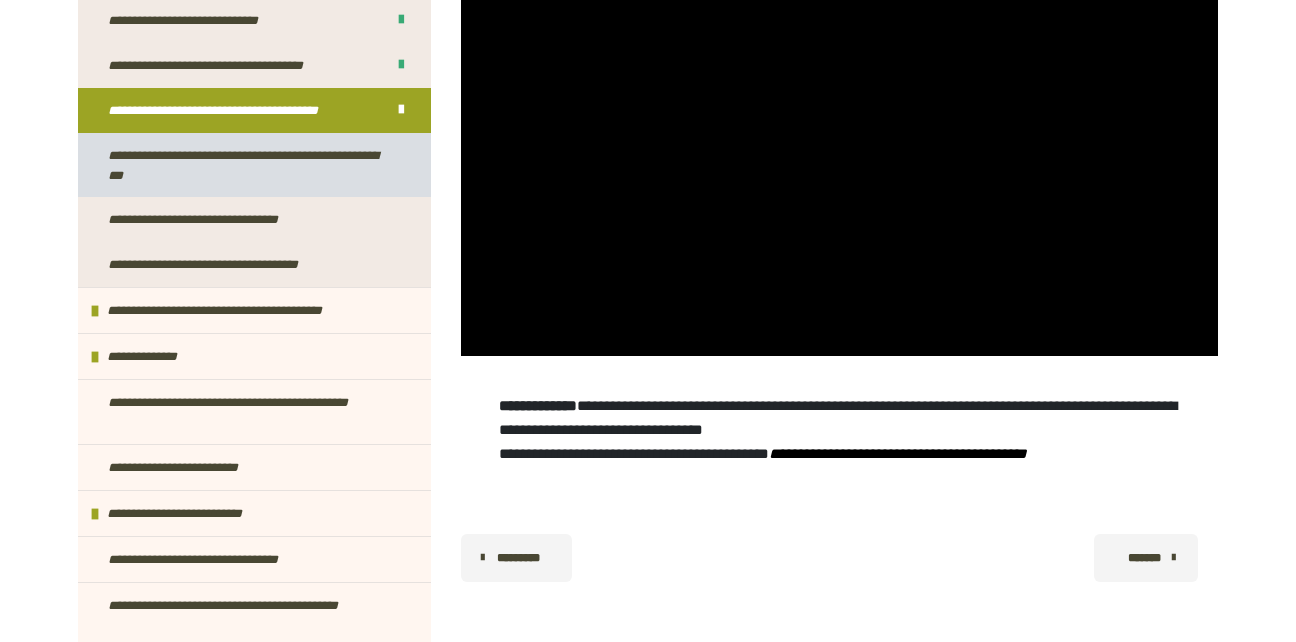 click on "**********" at bounding box center (246, 165) 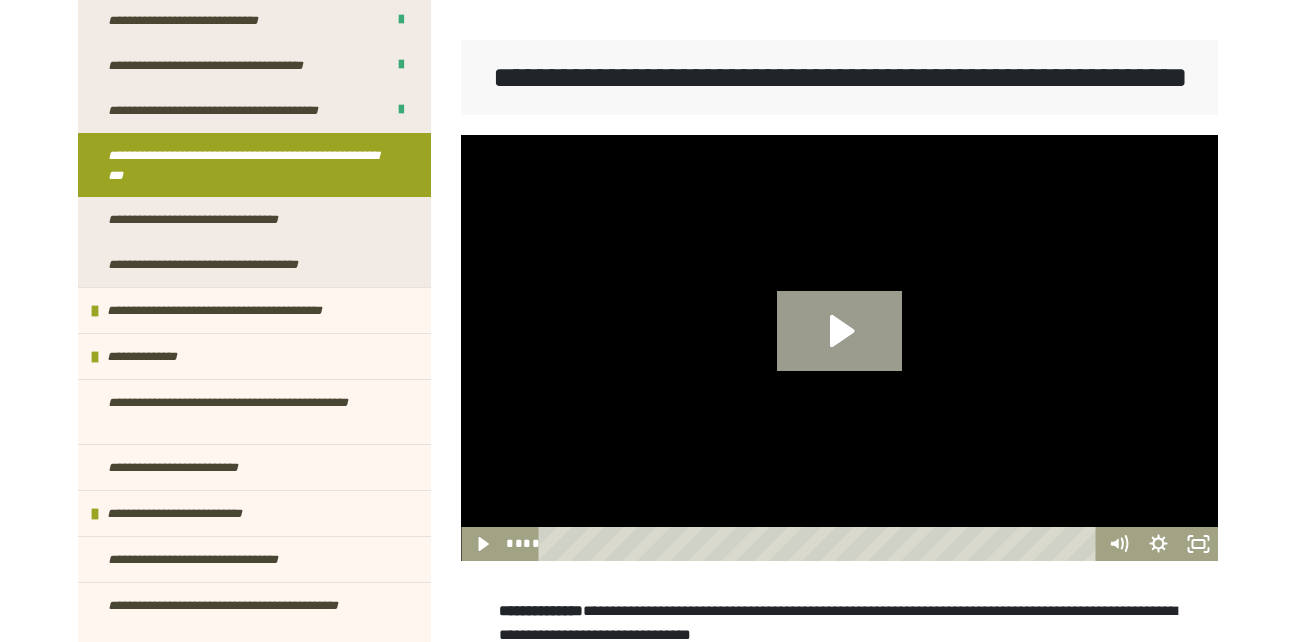 click 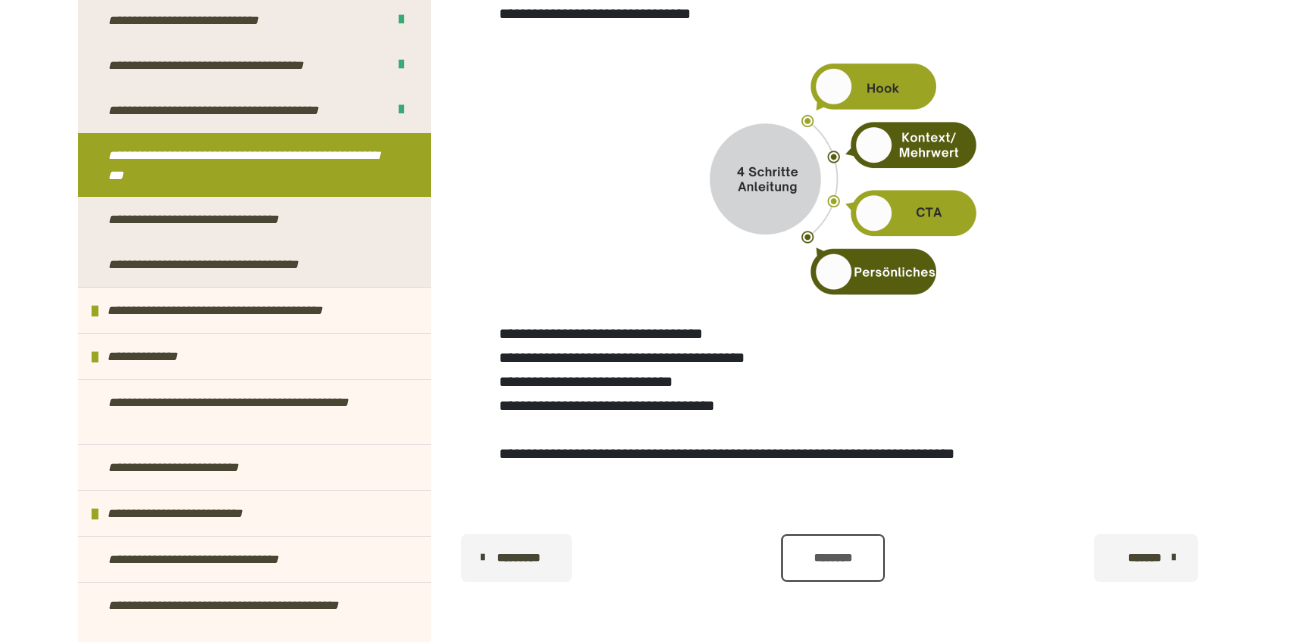 scroll, scrollTop: 983, scrollLeft: 0, axis: vertical 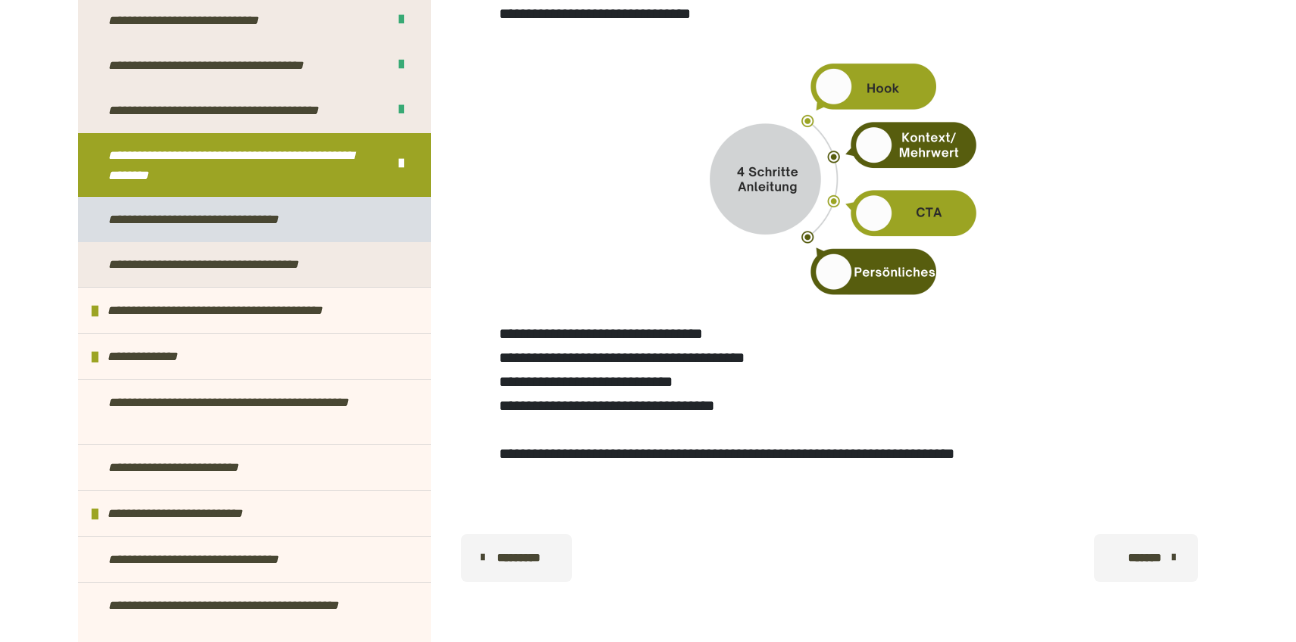 click on "**********" at bounding box center (218, 219) 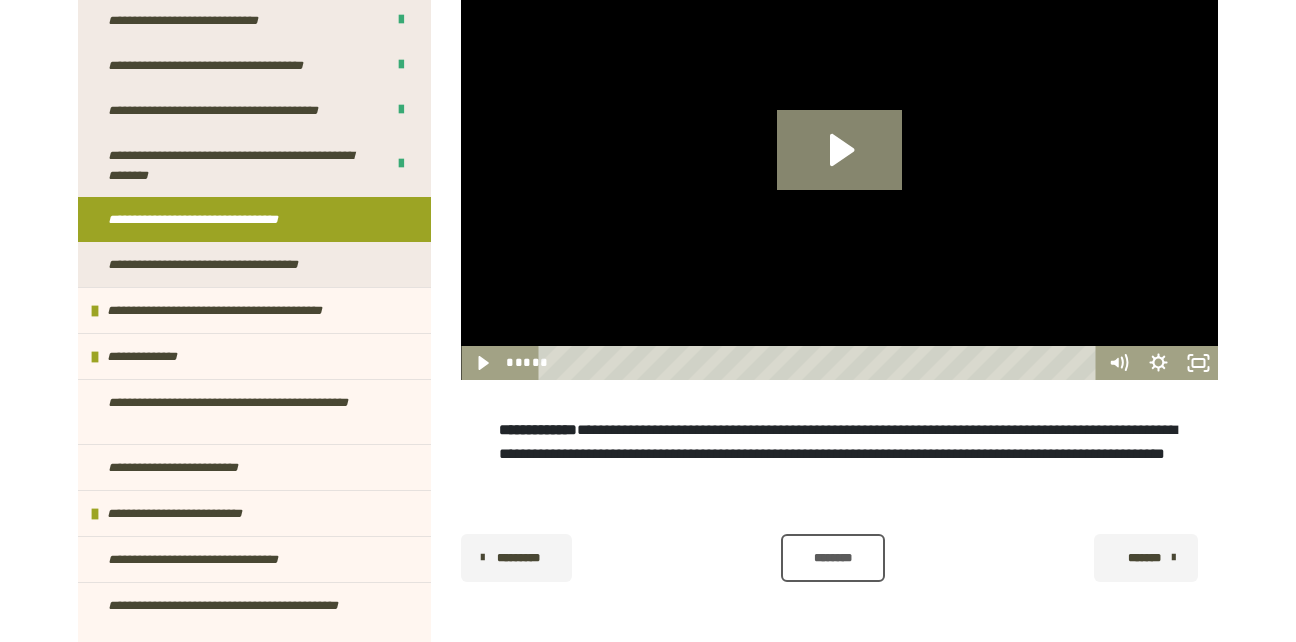 scroll, scrollTop: 522, scrollLeft: 0, axis: vertical 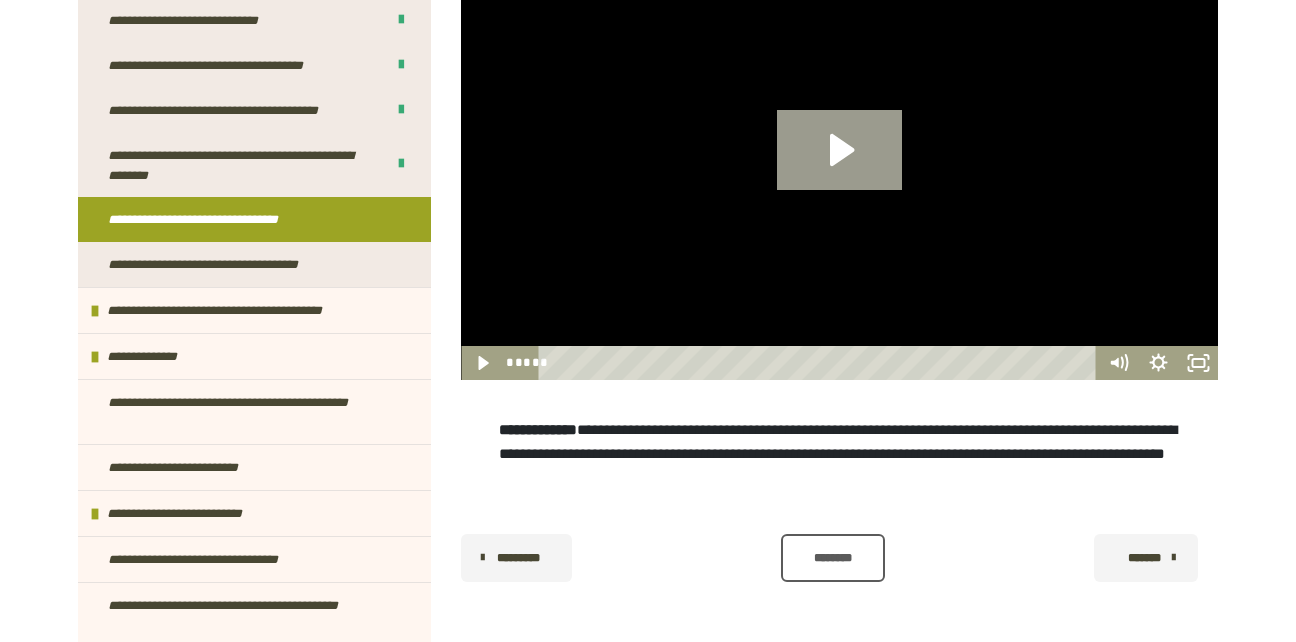 click 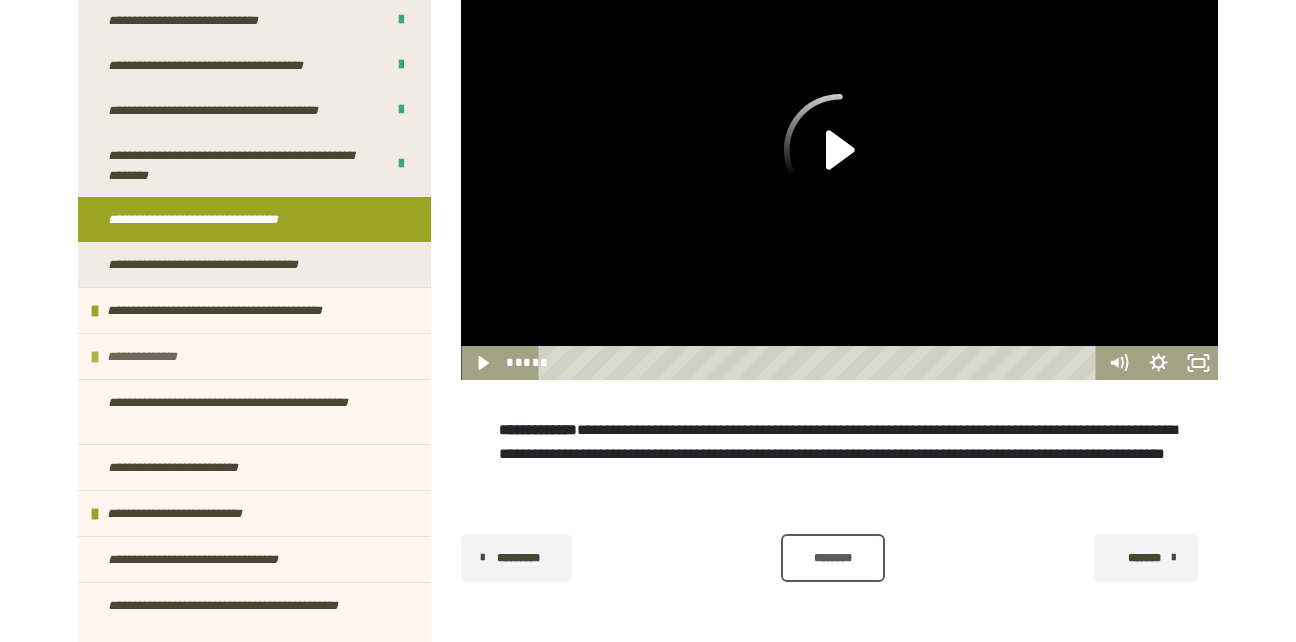 scroll, scrollTop: 522, scrollLeft: 0, axis: vertical 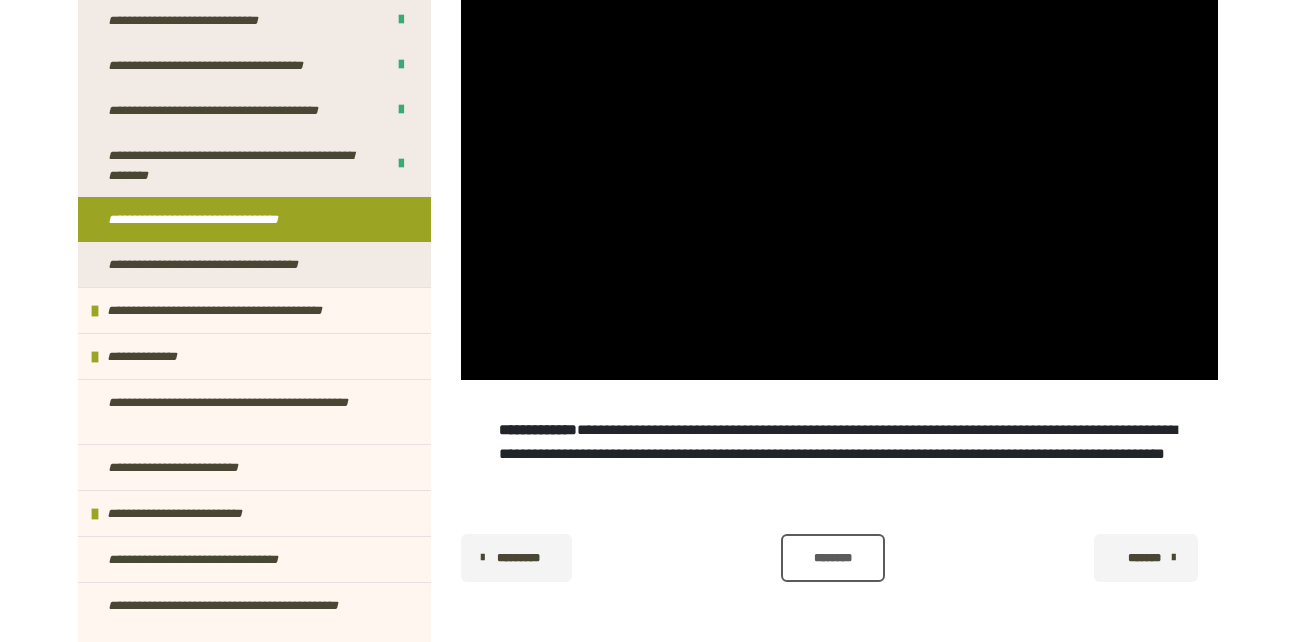 click on "********" at bounding box center (833, 558) 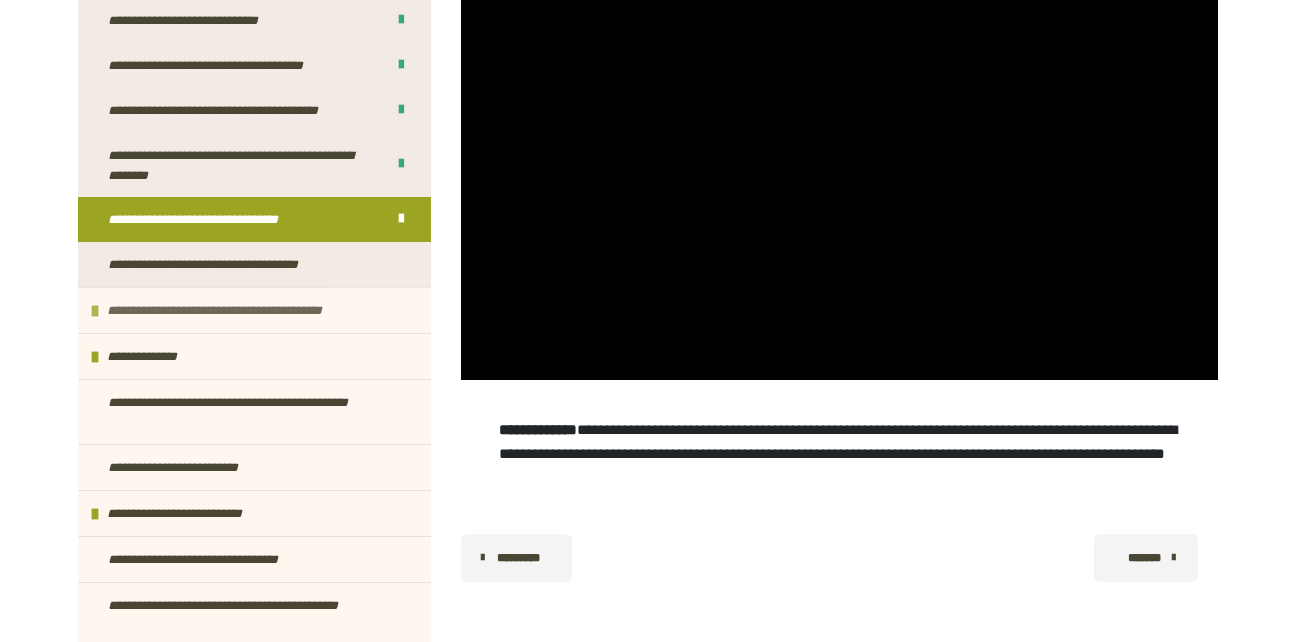 click on "**********" at bounding box center [241, 310] 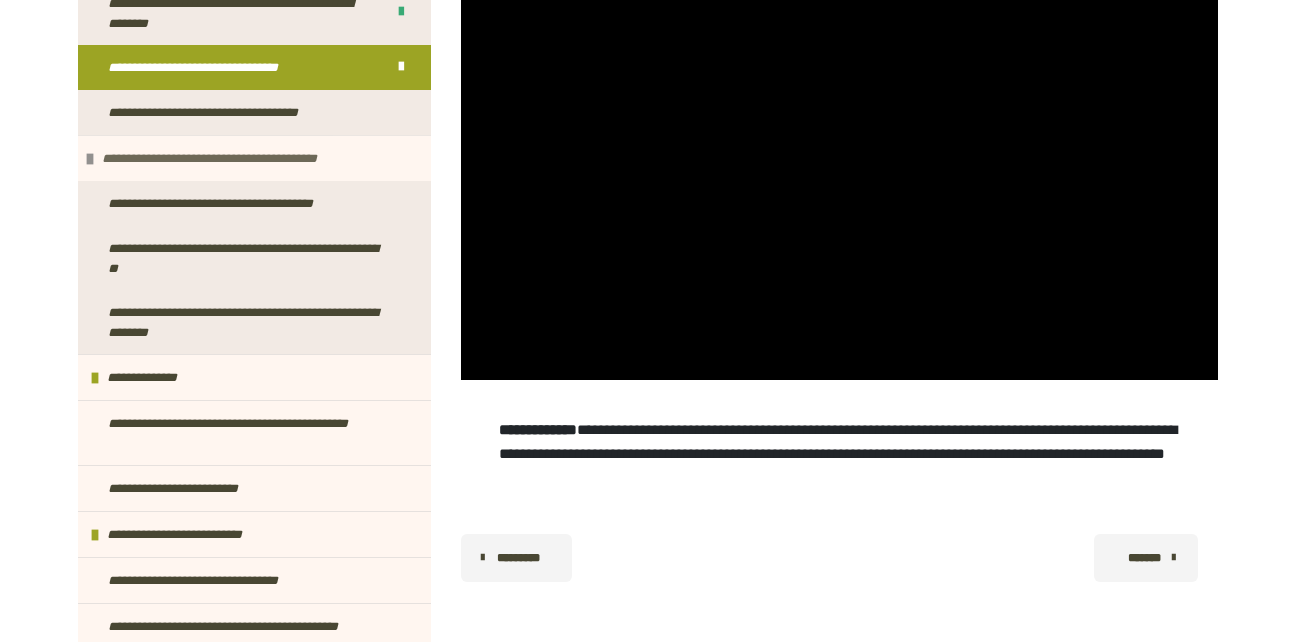 scroll, scrollTop: 1209, scrollLeft: 0, axis: vertical 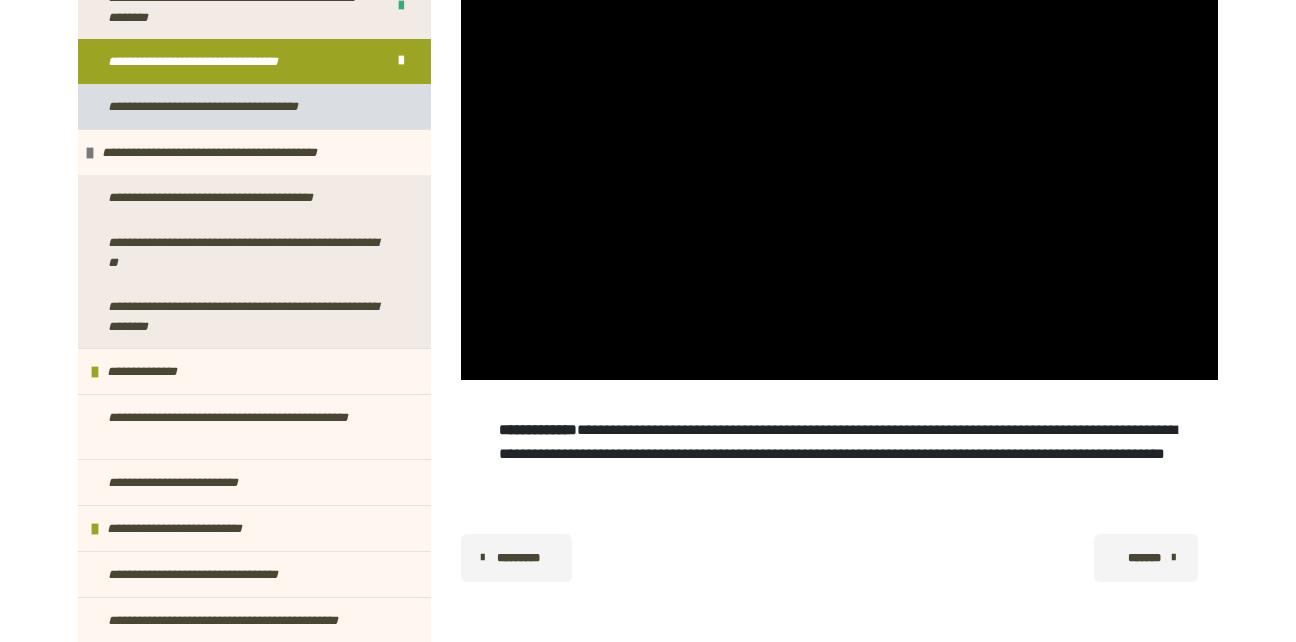 click on "**********" at bounding box center (221, 106) 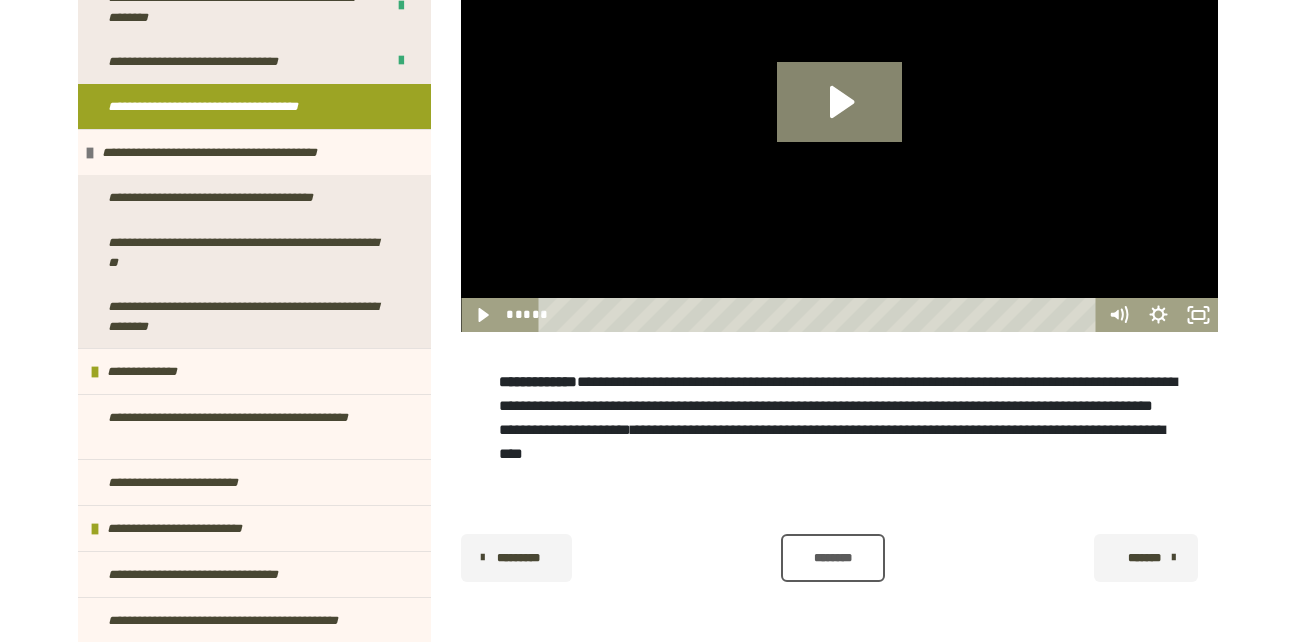 scroll, scrollTop: 546, scrollLeft: 0, axis: vertical 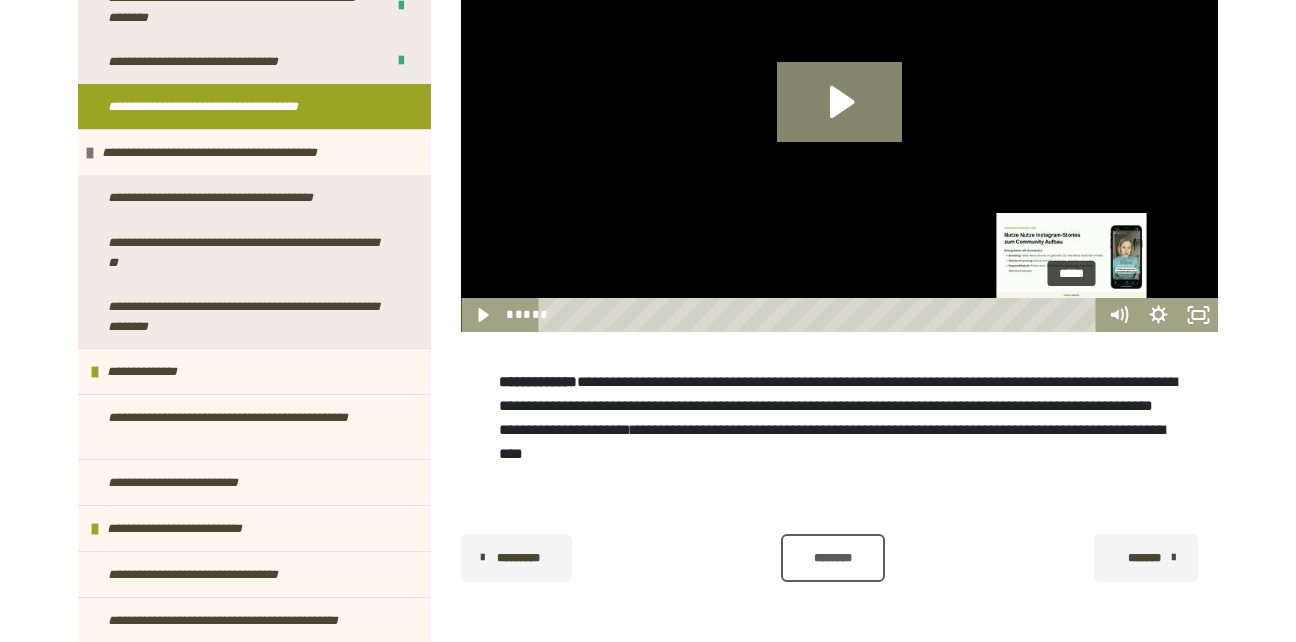 click on "*****" at bounding box center (821, 315) 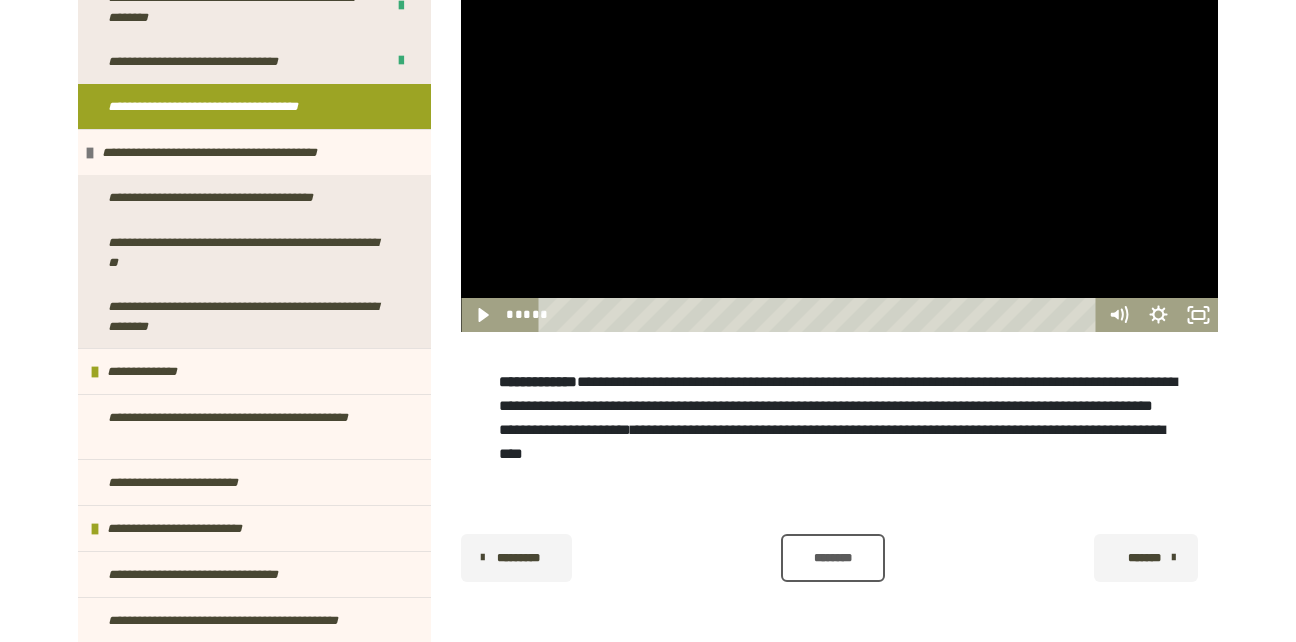 click on "********" at bounding box center (833, 558) 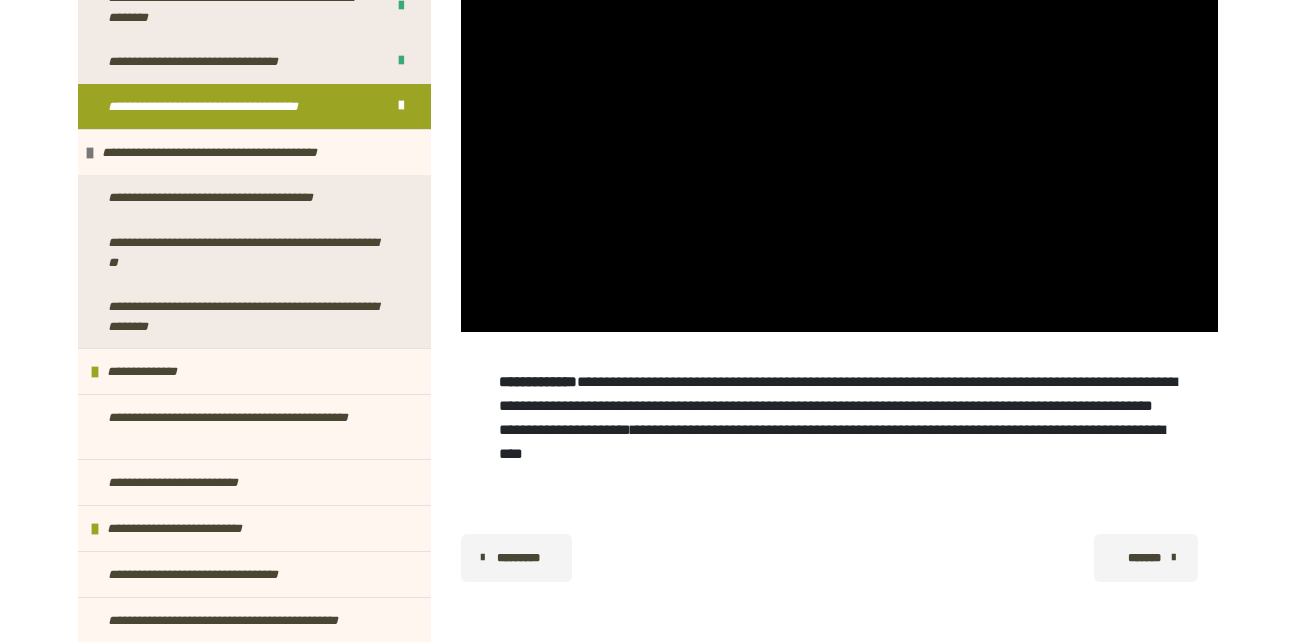 scroll, scrollTop: 546, scrollLeft: 0, axis: vertical 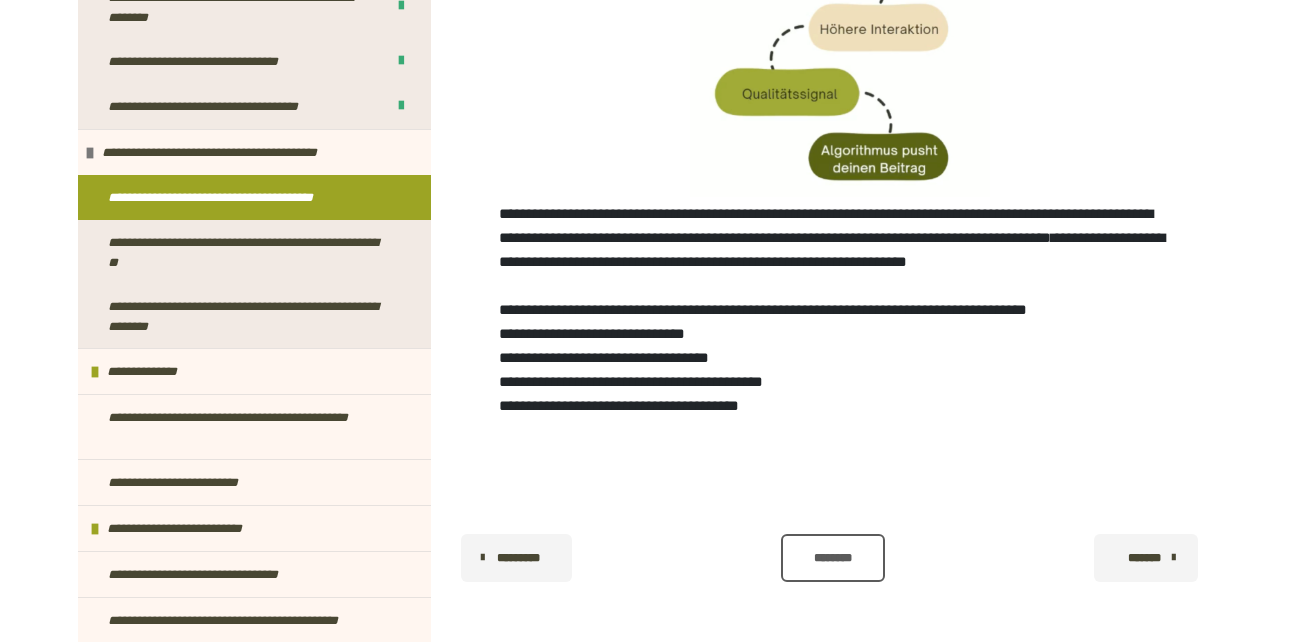 click on "********" at bounding box center (833, 558) 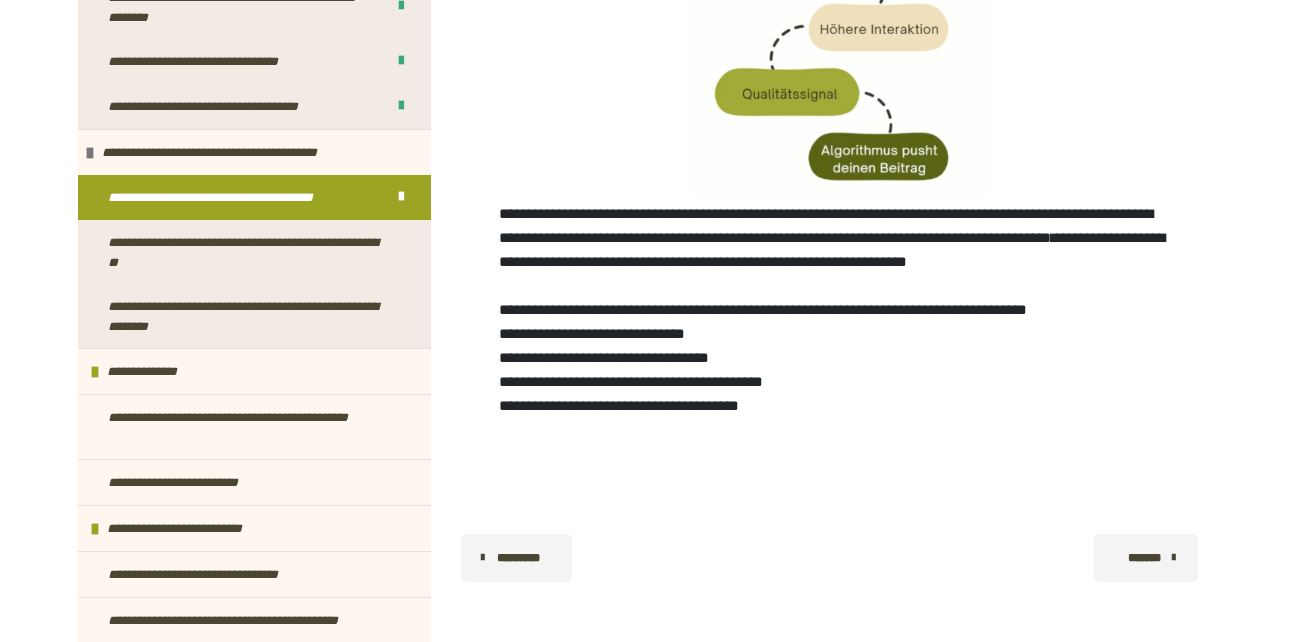 click on "*******" at bounding box center (1144, 558) 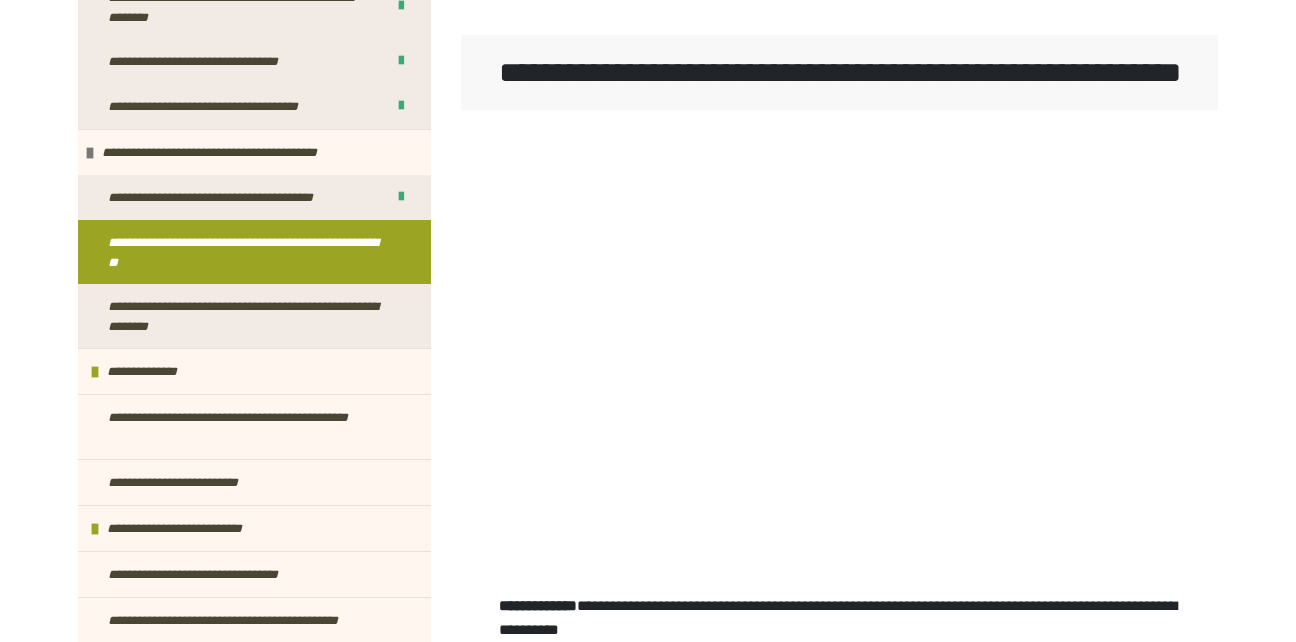scroll, scrollTop: 293, scrollLeft: 0, axis: vertical 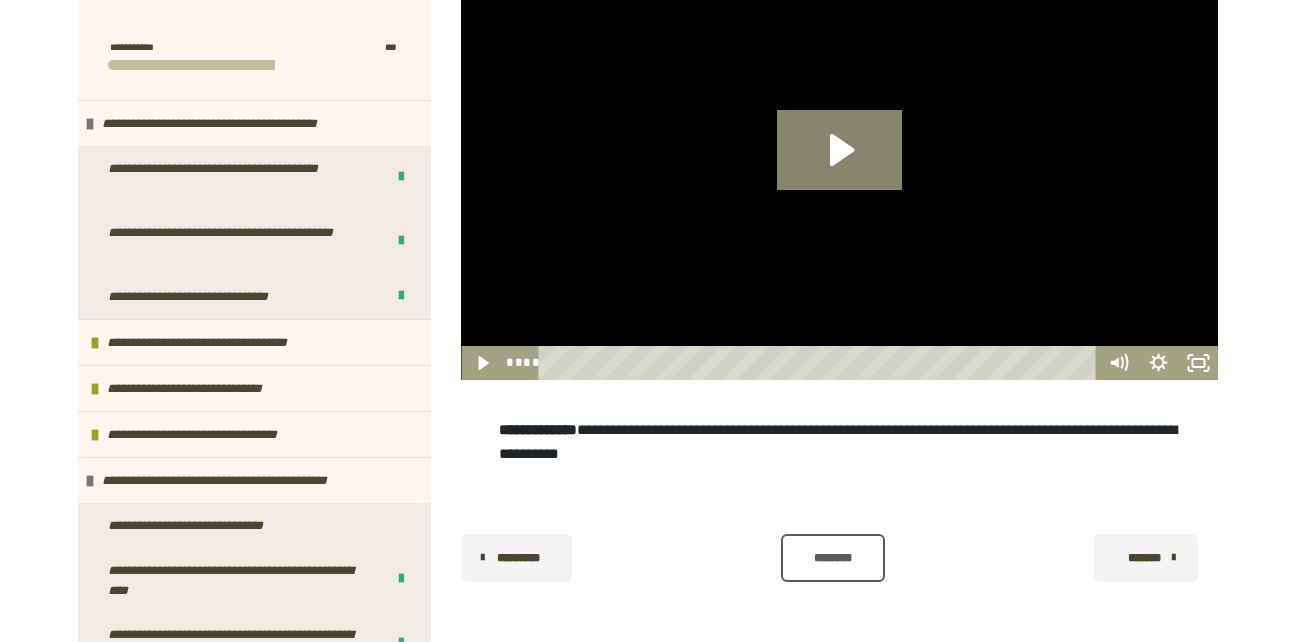 click on "********" at bounding box center [833, 558] 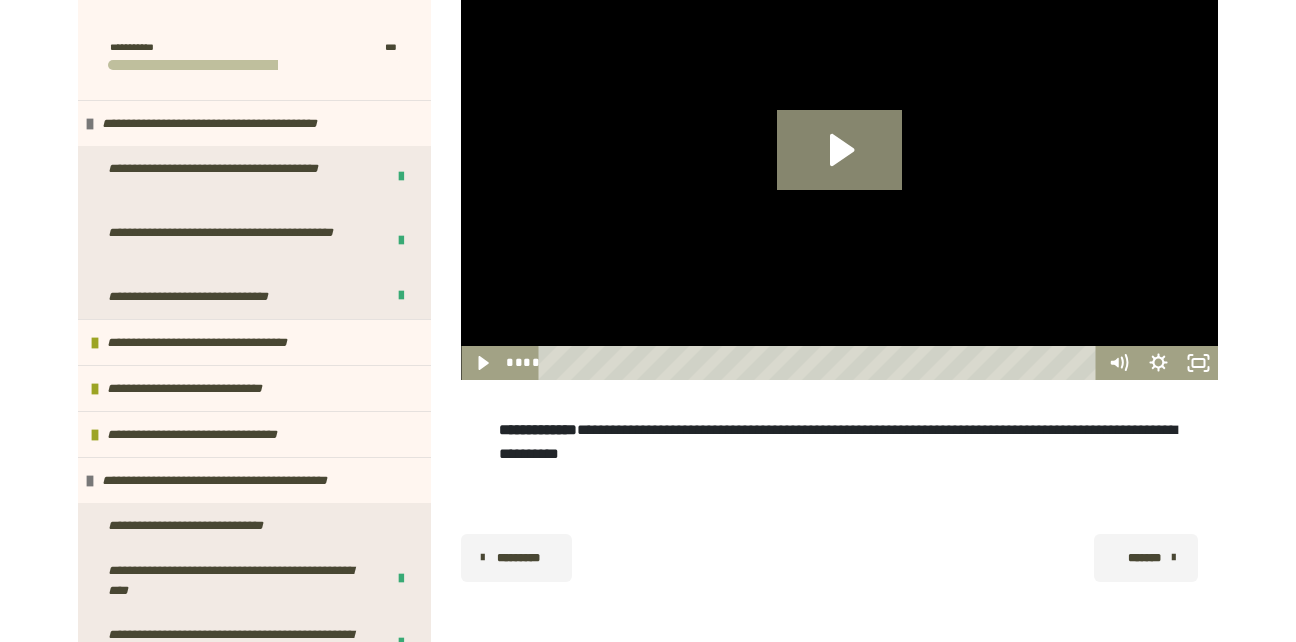 click on "*******" at bounding box center [1144, 558] 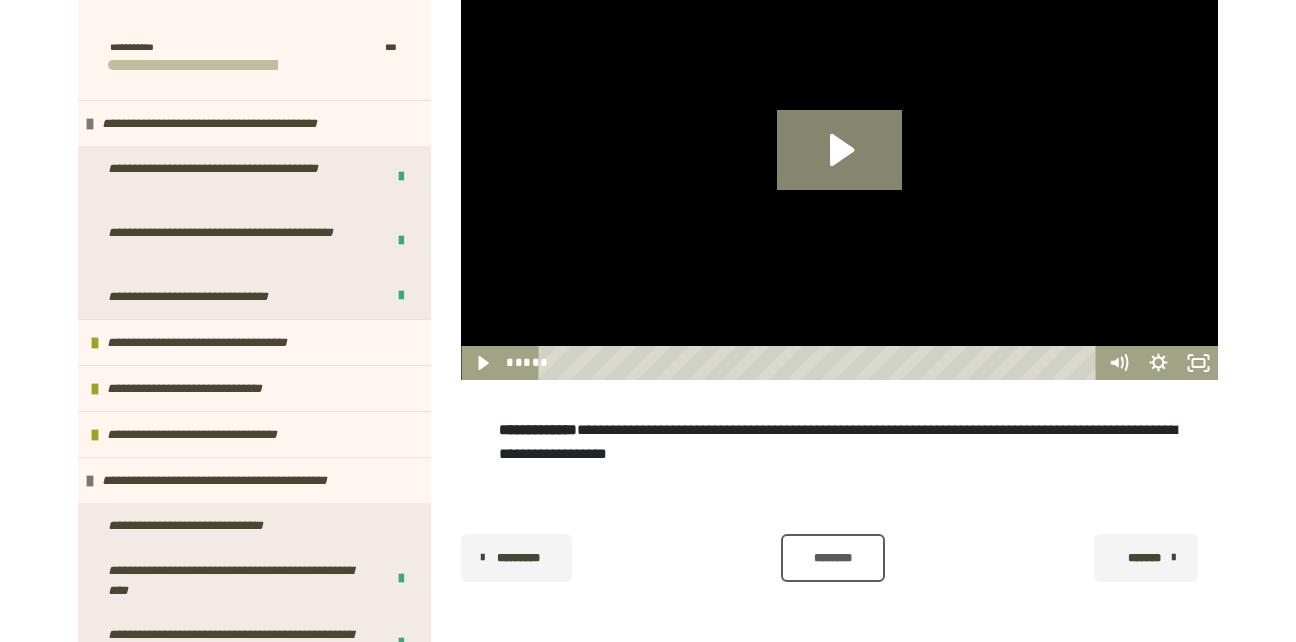 scroll, scrollTop: 498, scrollLeft: 0, axis: vertical 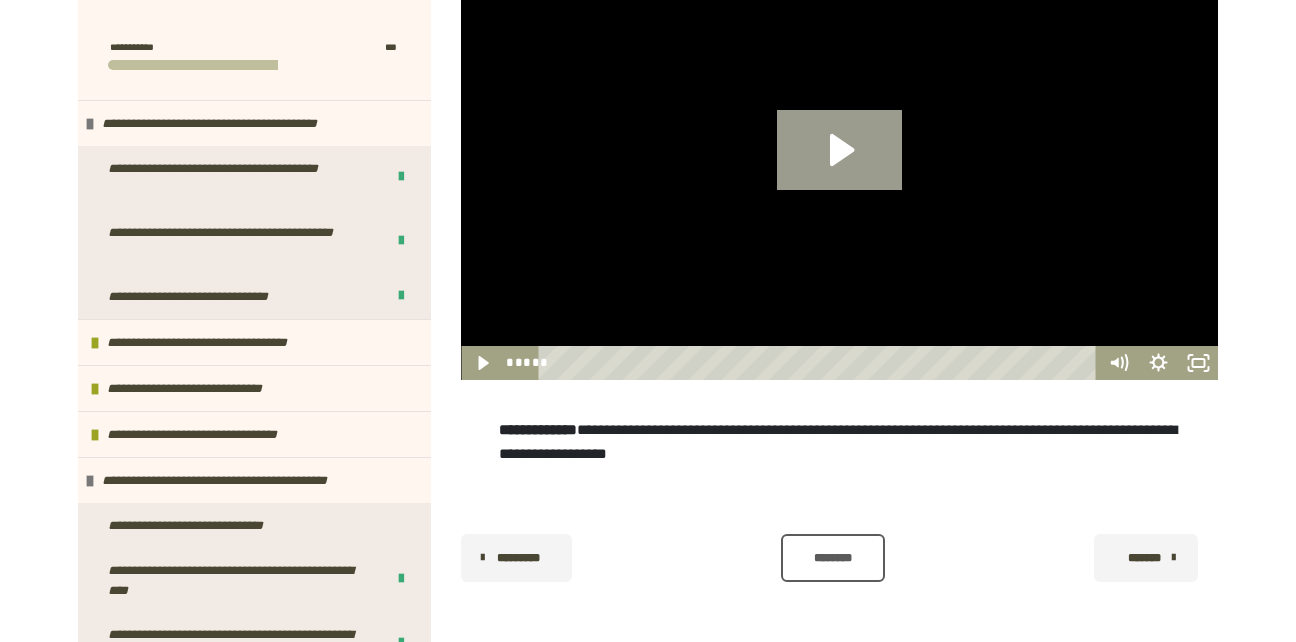 click 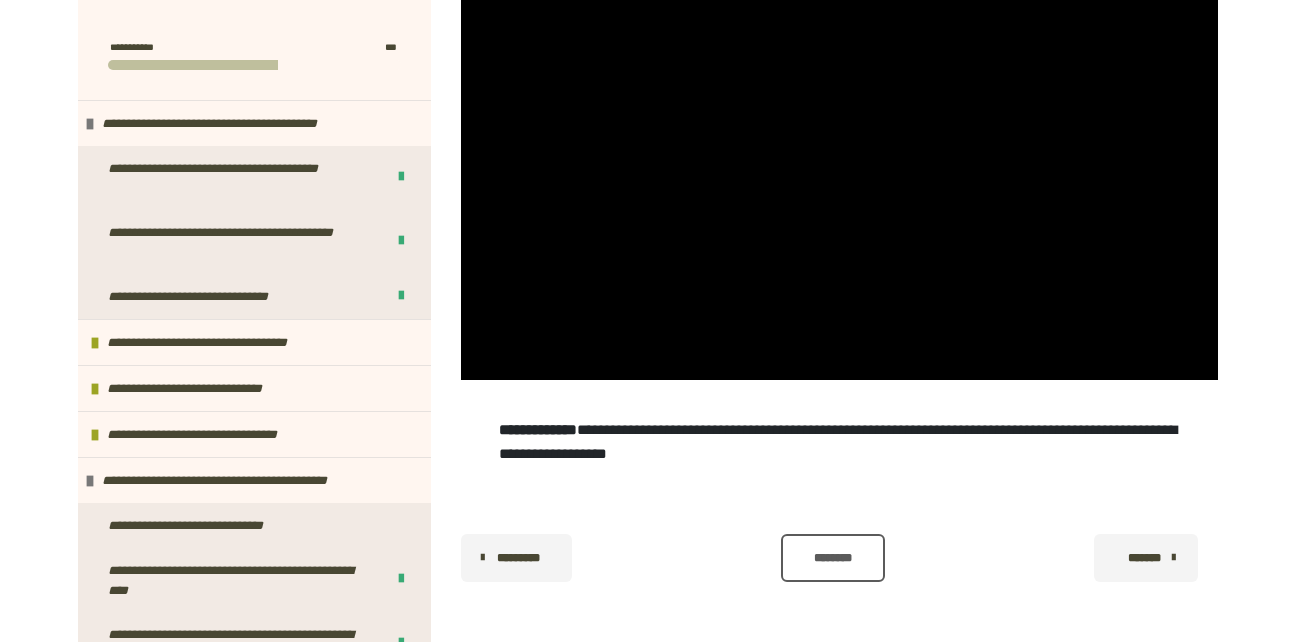 scroll, scrollTop: 498, scrollLeft: 0, axis: vertical 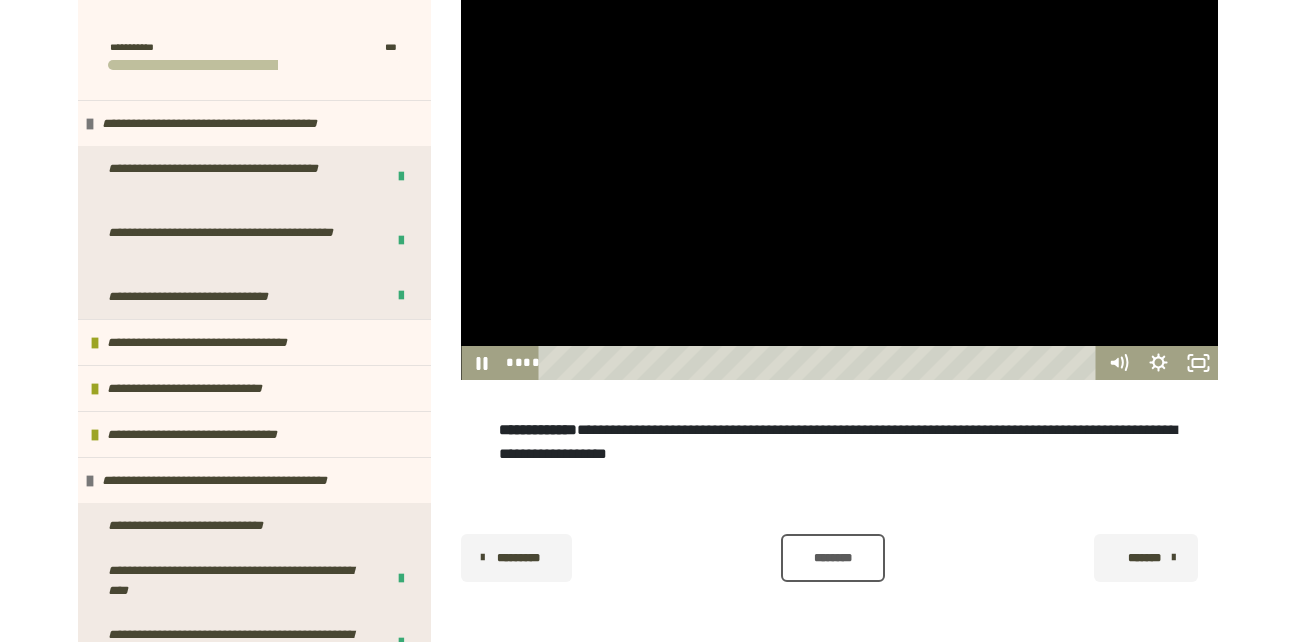 click at bounding box center (839, 167) 